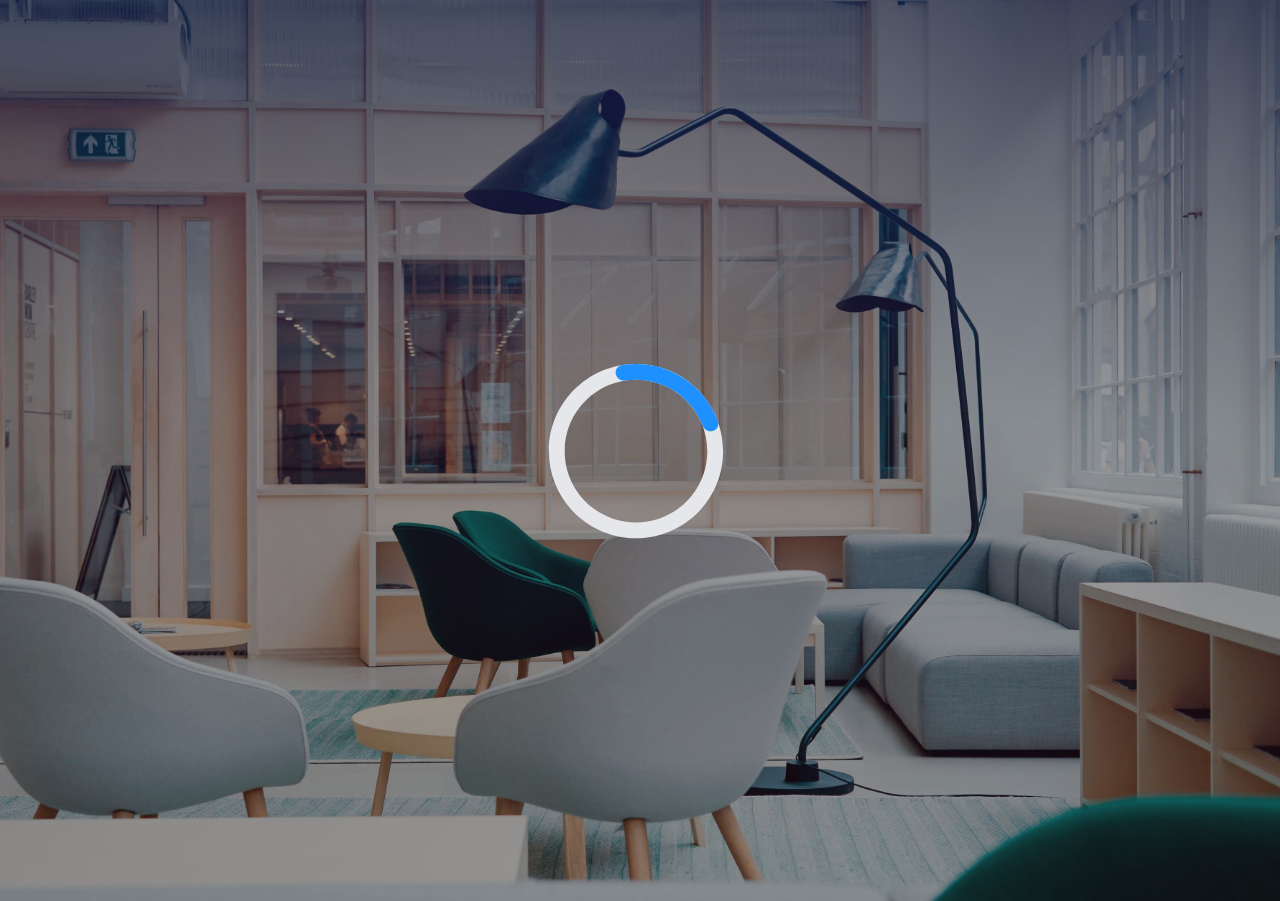 scroll, scrollTop: 0, scrollLeft: 0, axis: both 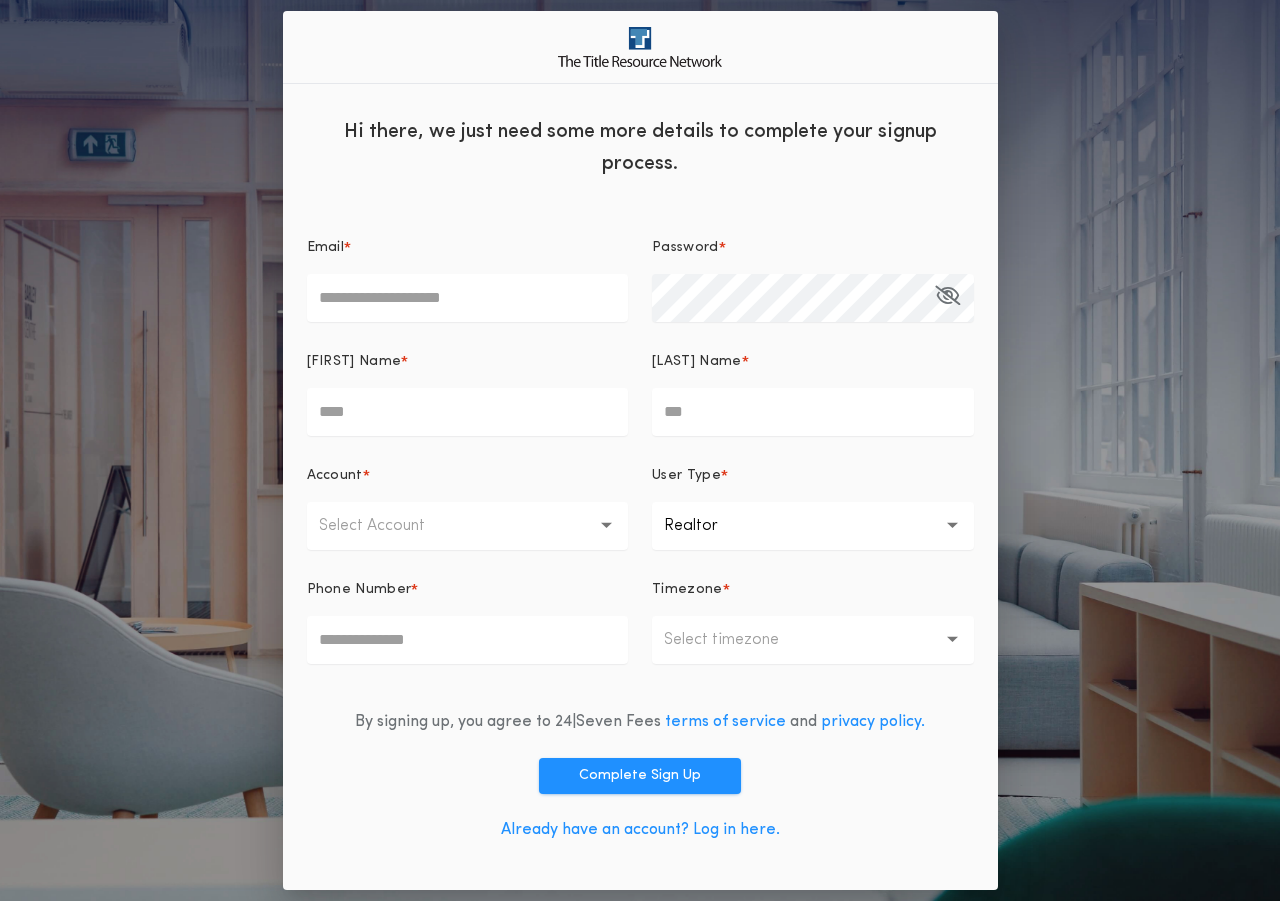 click on "Already have an account? Log in here." at bounding box center [640, 830] 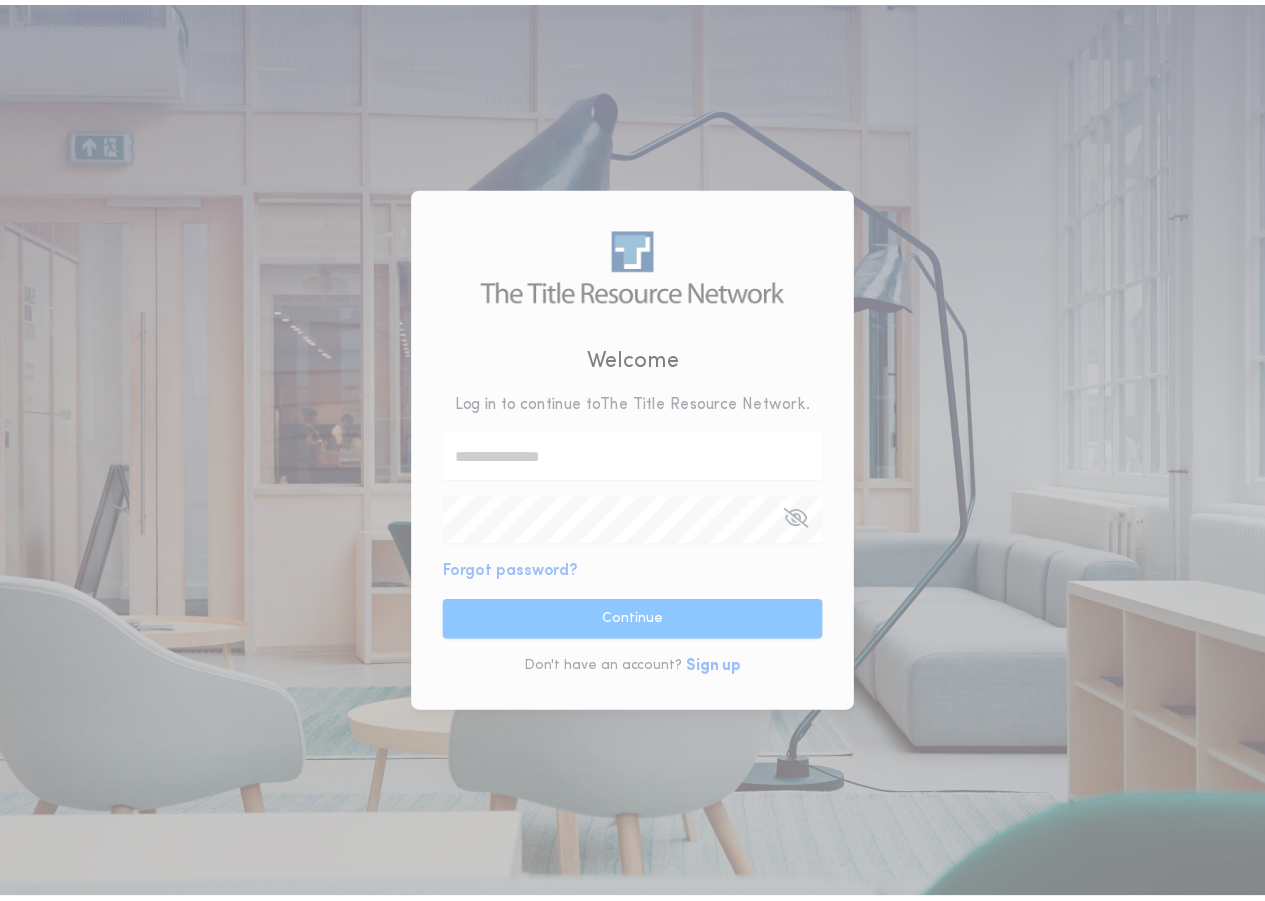 scroll, scrollTop: 0, scrollLeft: 0, axis: both 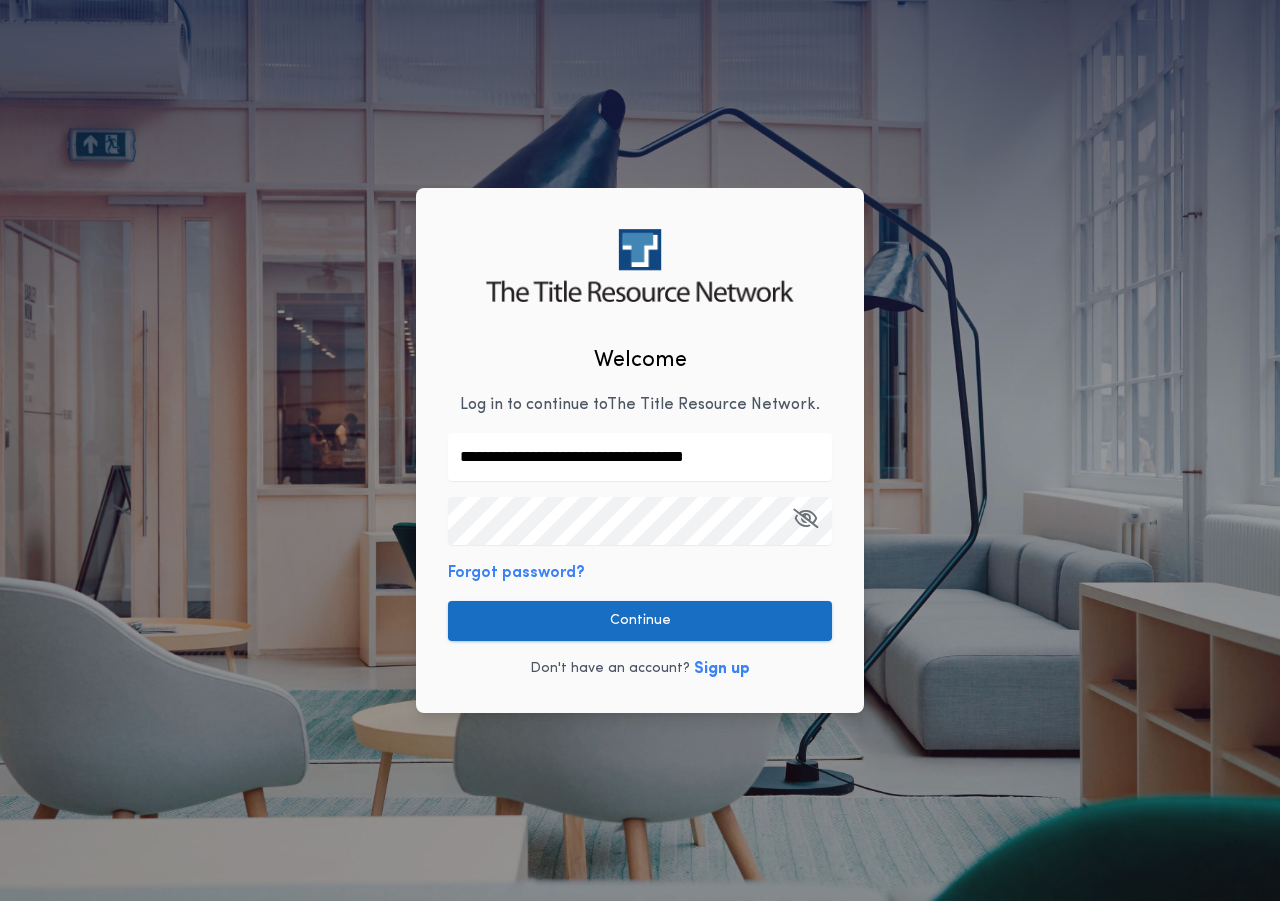 click on "Continue" at bounding box center [640, 621] 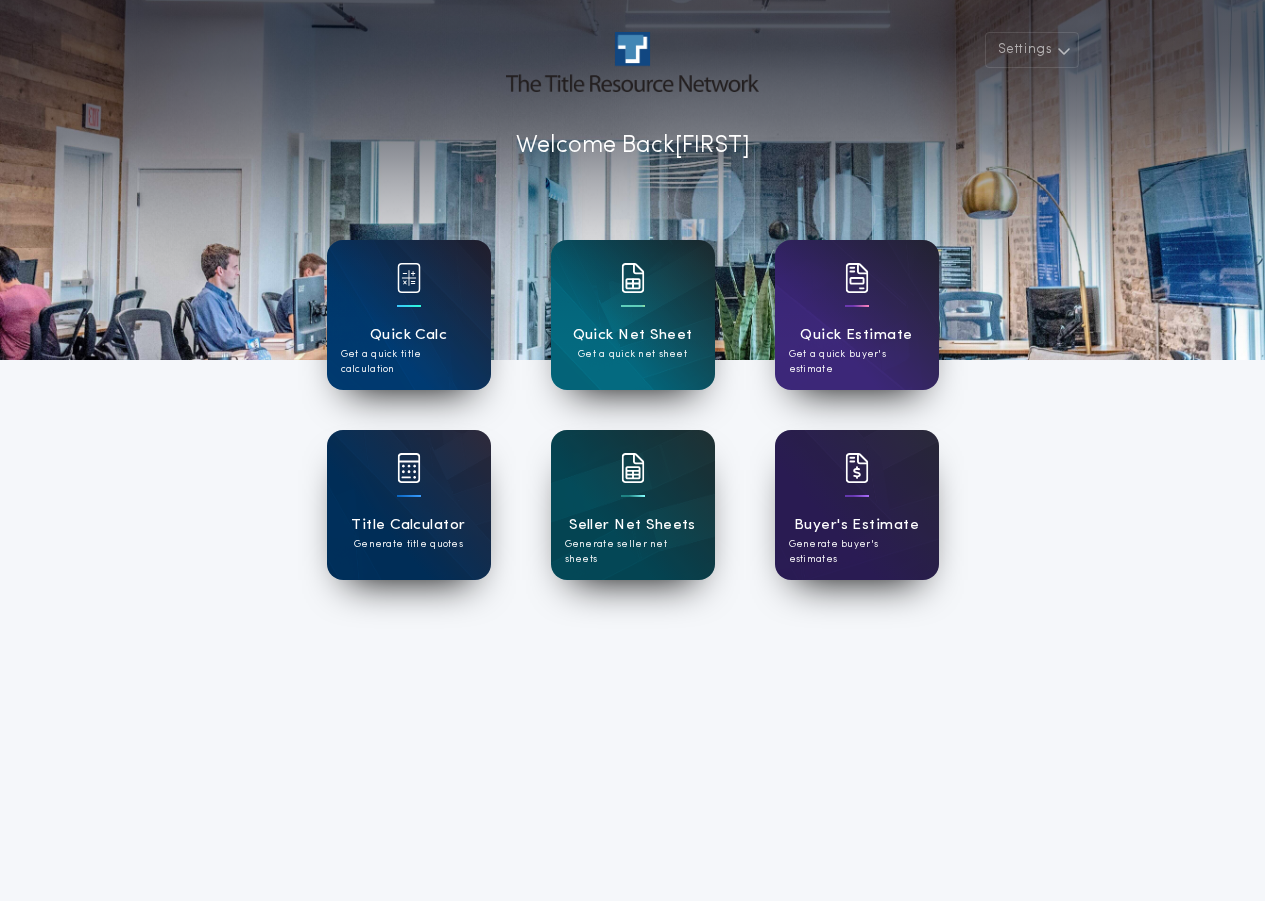 click at bounding box center (409, 278) 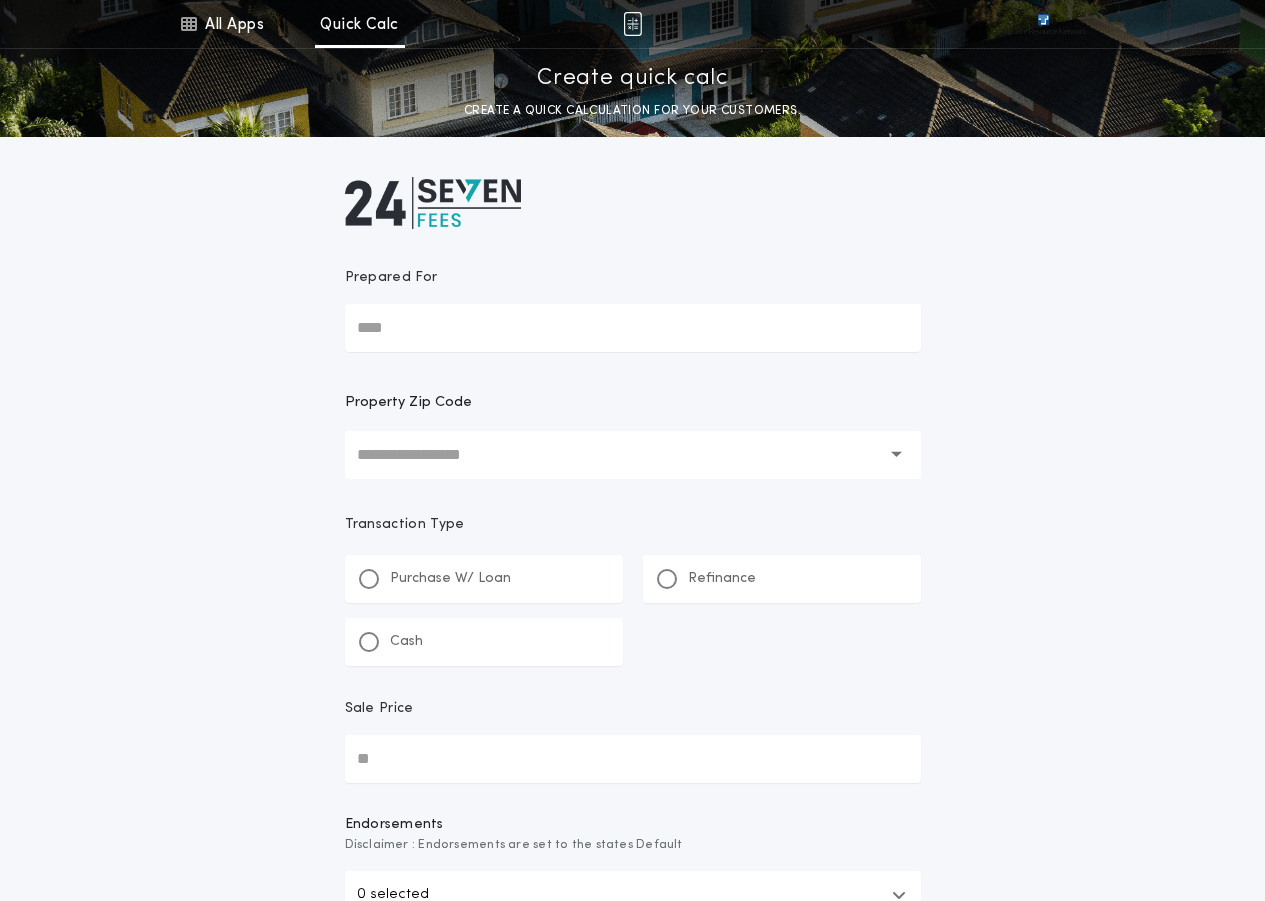 click on "Prepared For" at bounding box center (633, 328) 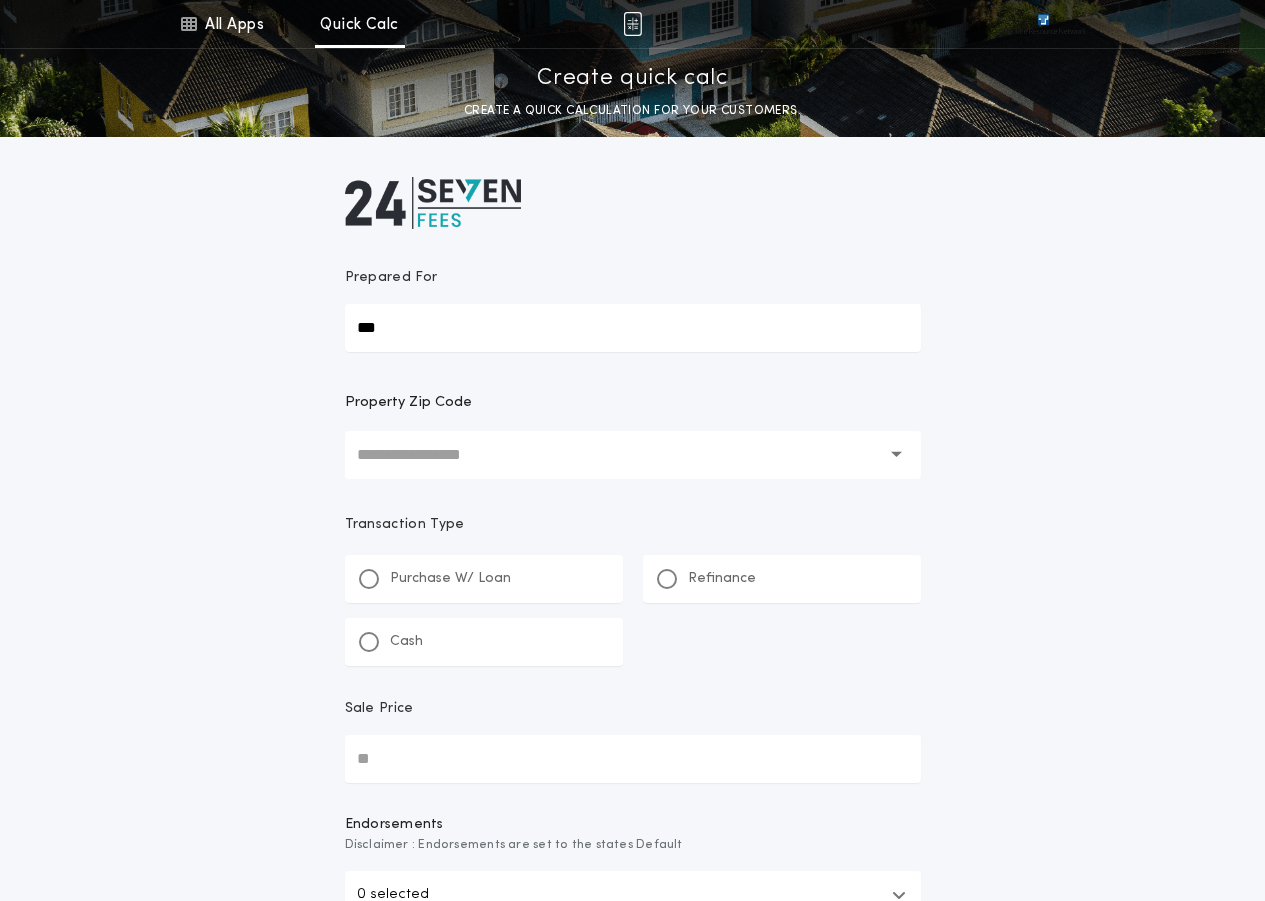 click at bounding box center [619, 455] 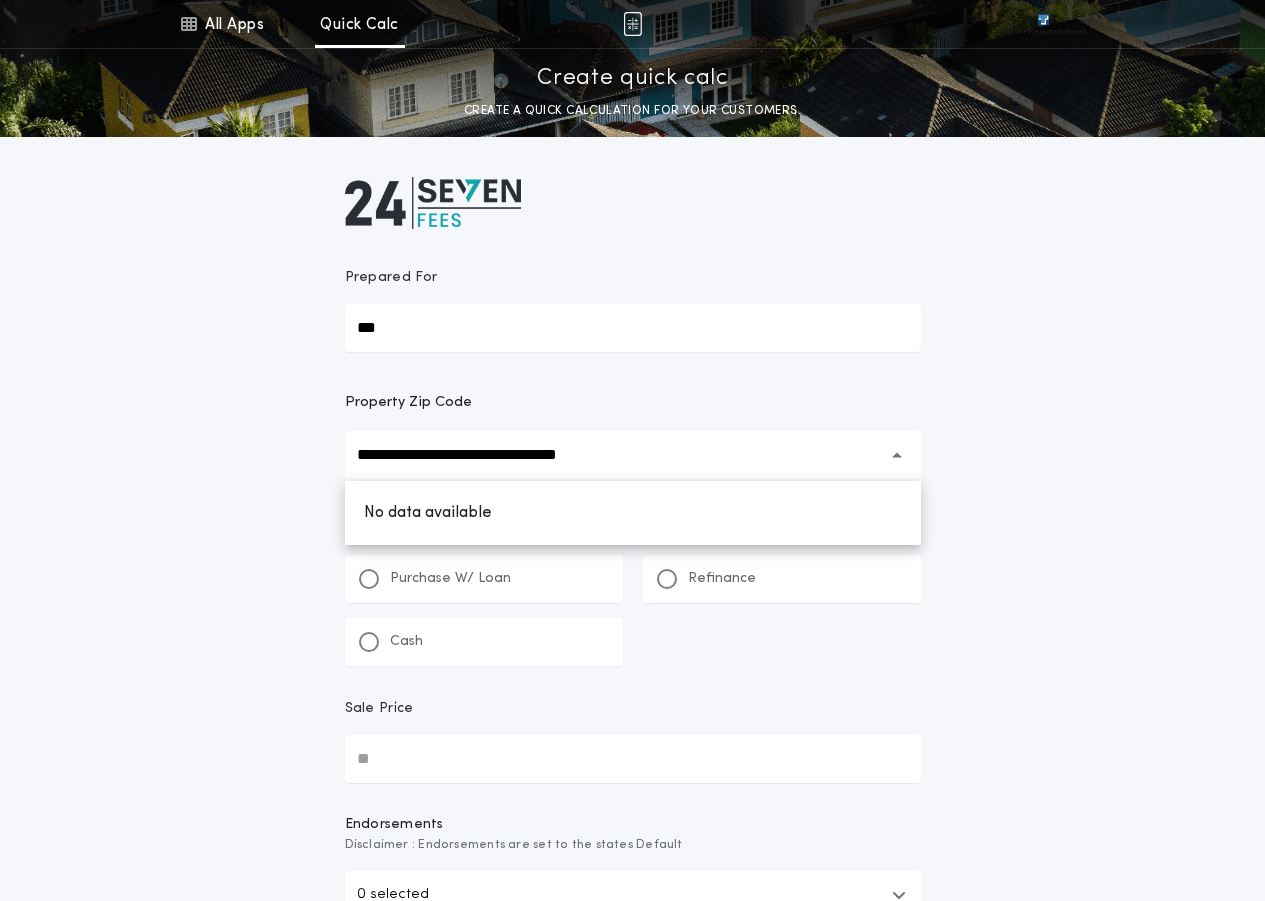 click on "Purchase W/ Loan" at bounding box center [484, 579] 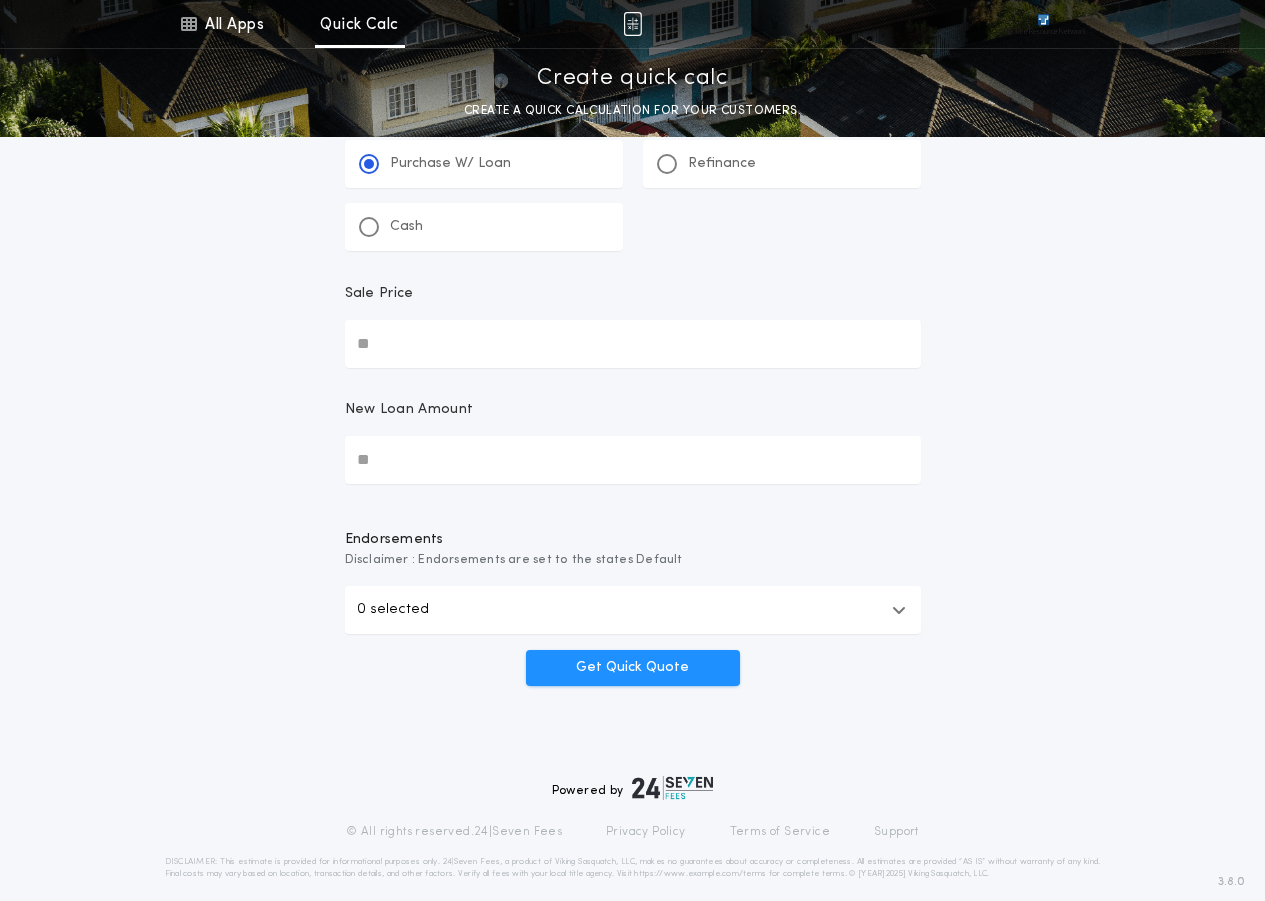 scroll, scrollTop: 434, scrollLeft: 0, axis: vertical 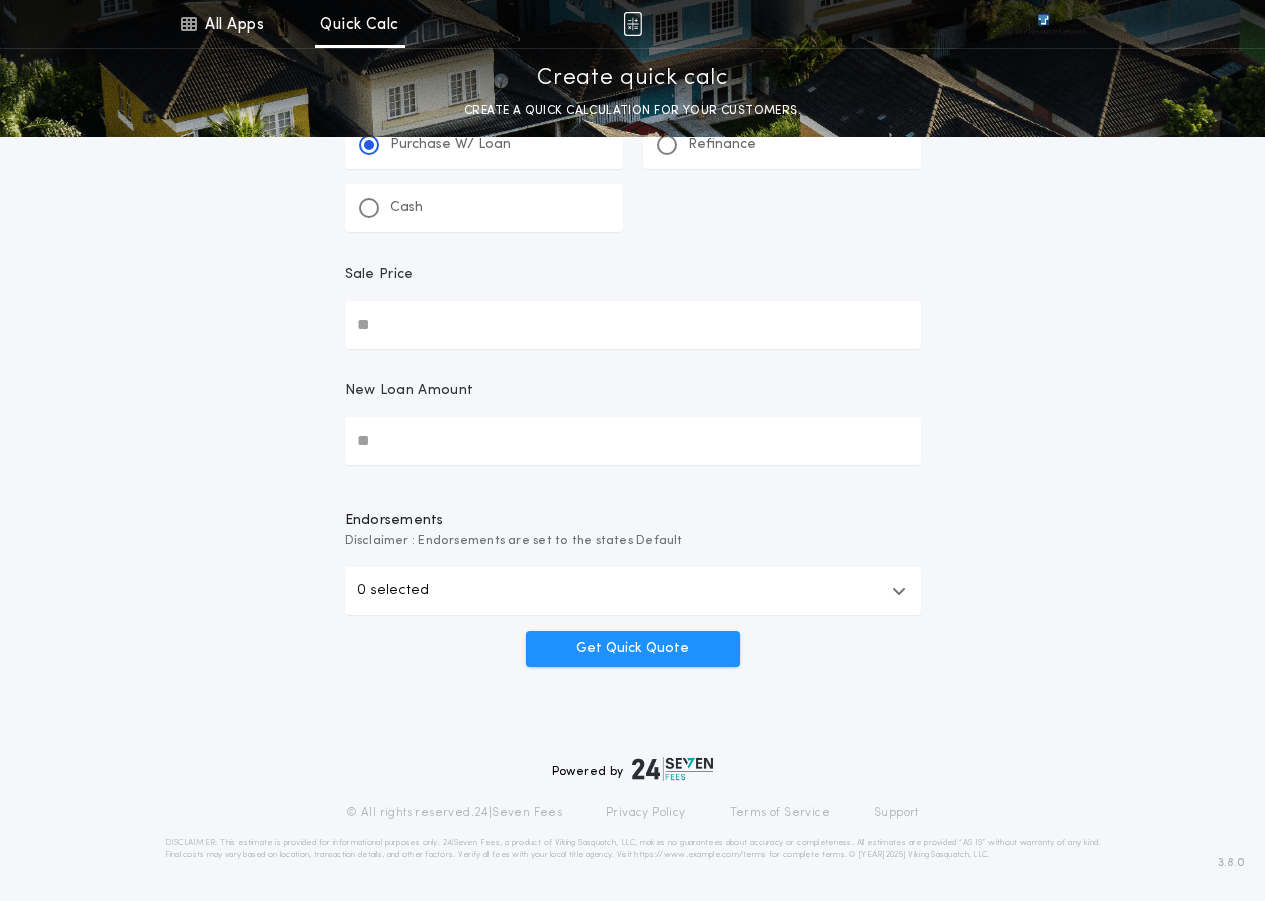 click on "Sale Price" at bounding box center (633, 325) 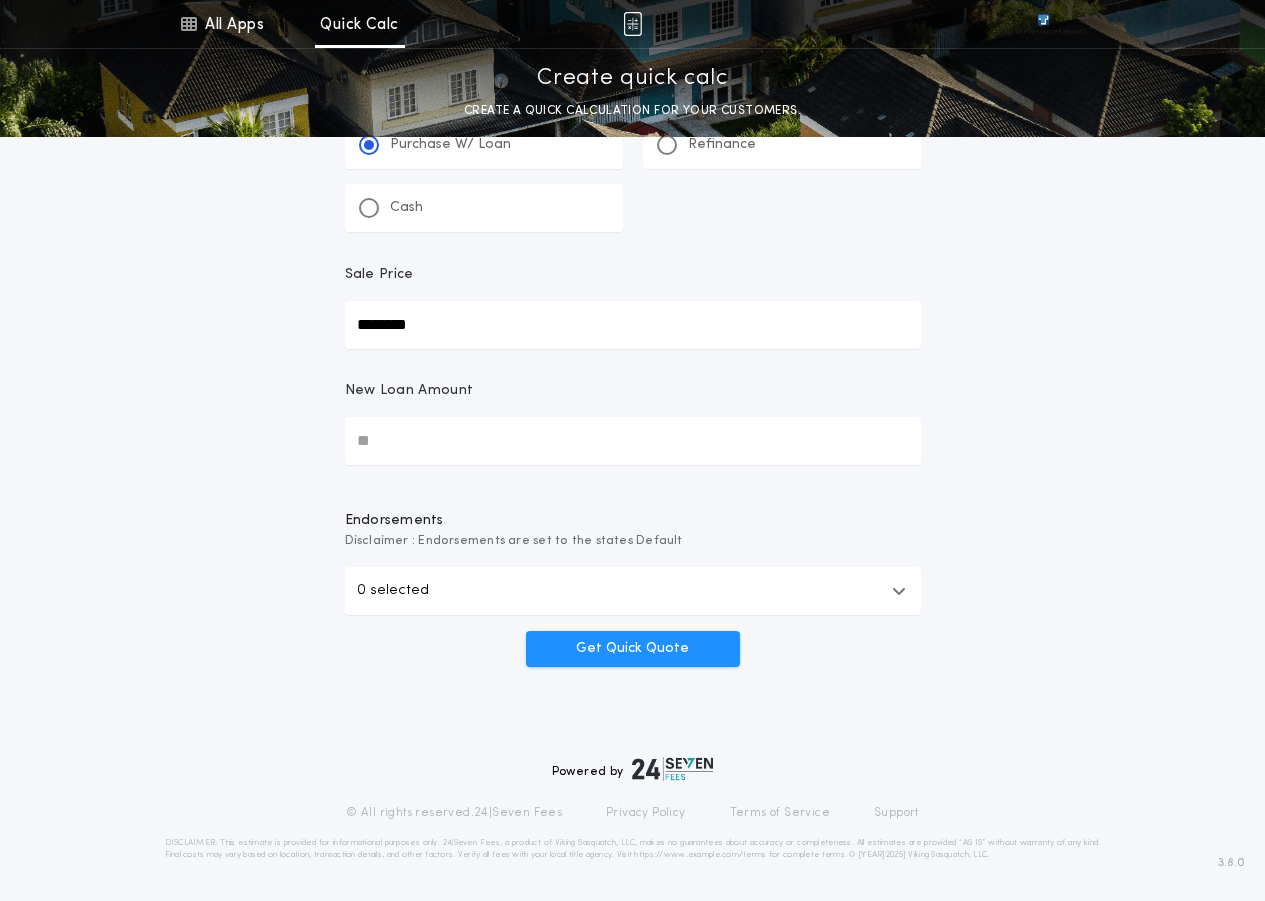 type on "********" 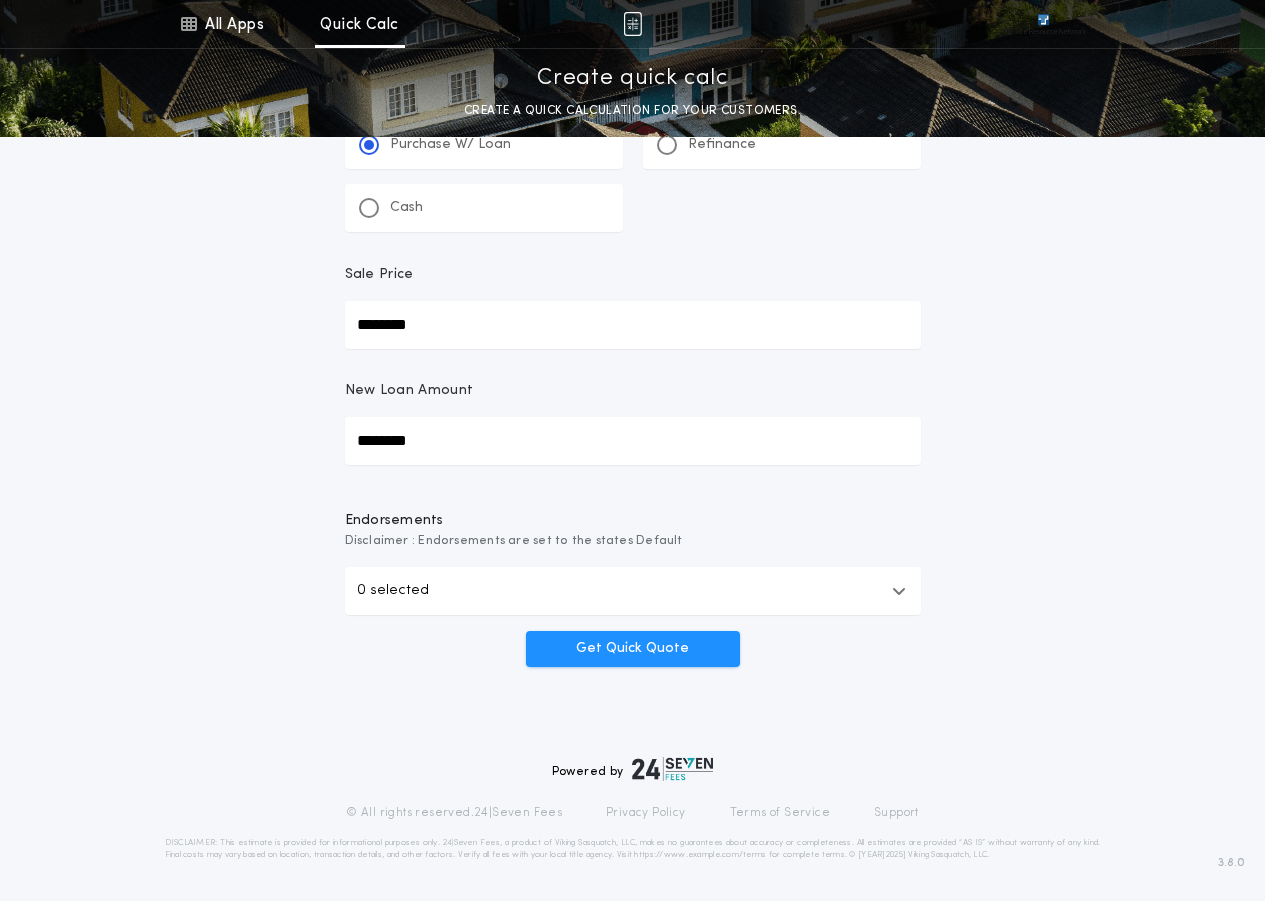 type on "********" 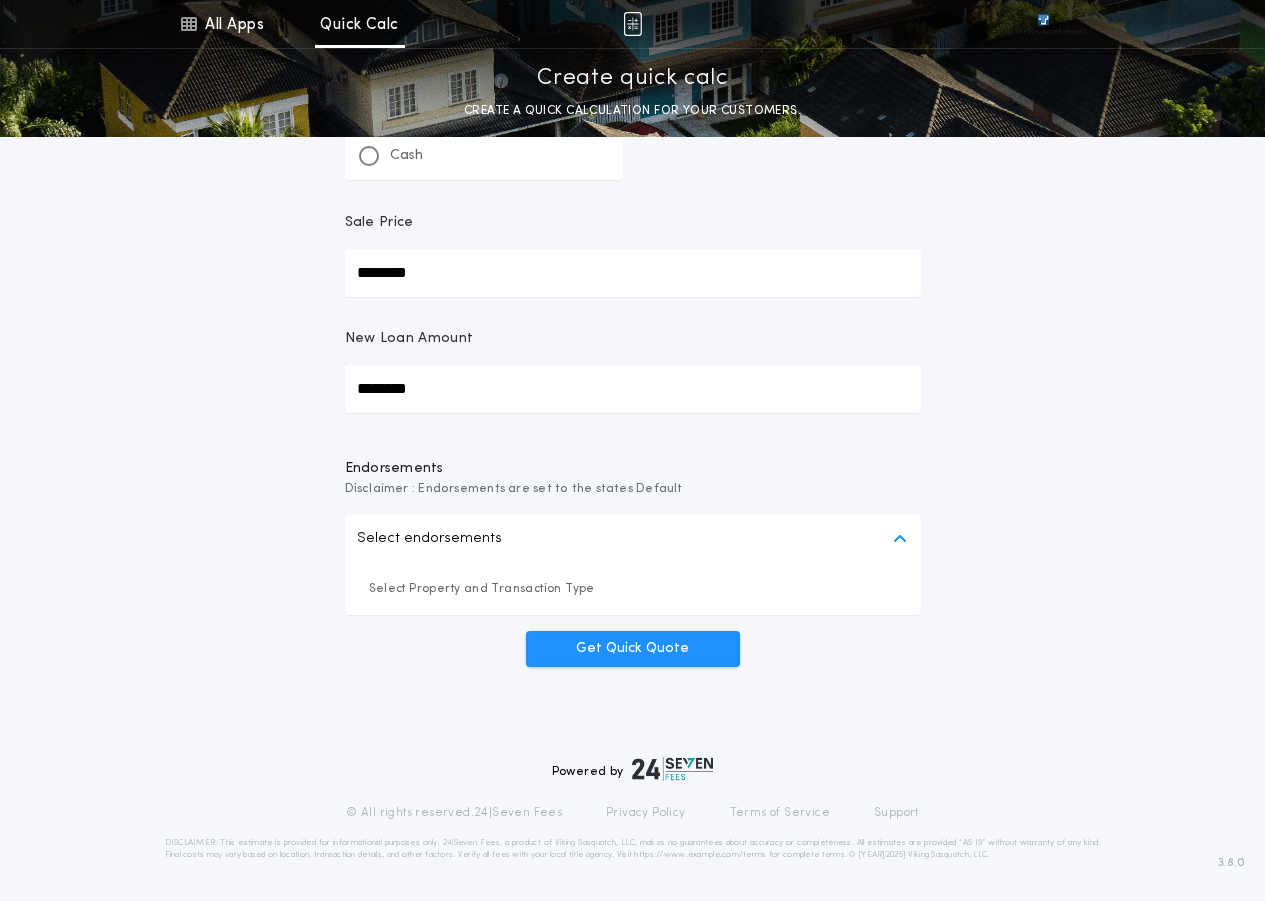 click on "Select endorsements" at bounding box center [429, 539] 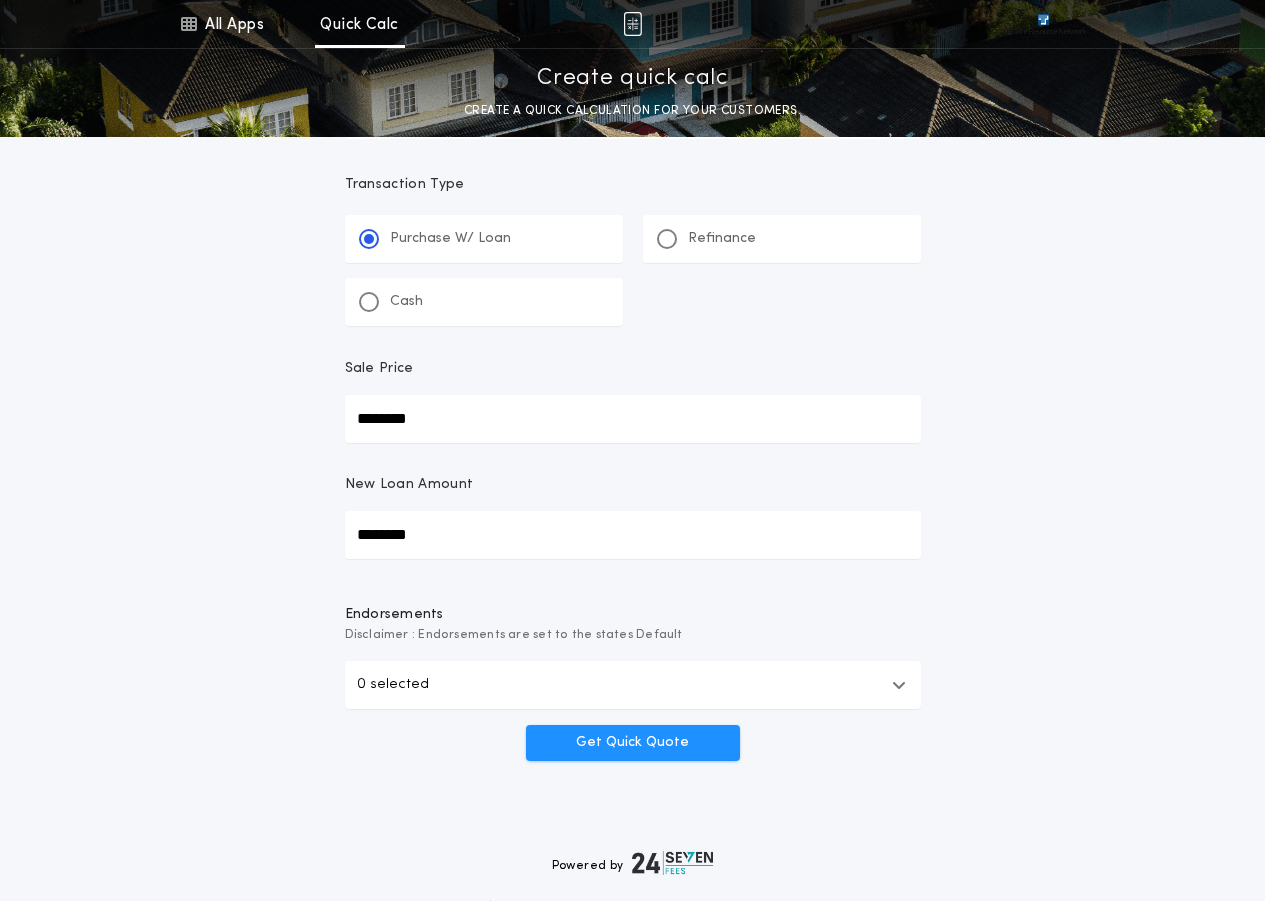 scroll, scrollTop: 434, scrollLeft: 0, axis: vertical 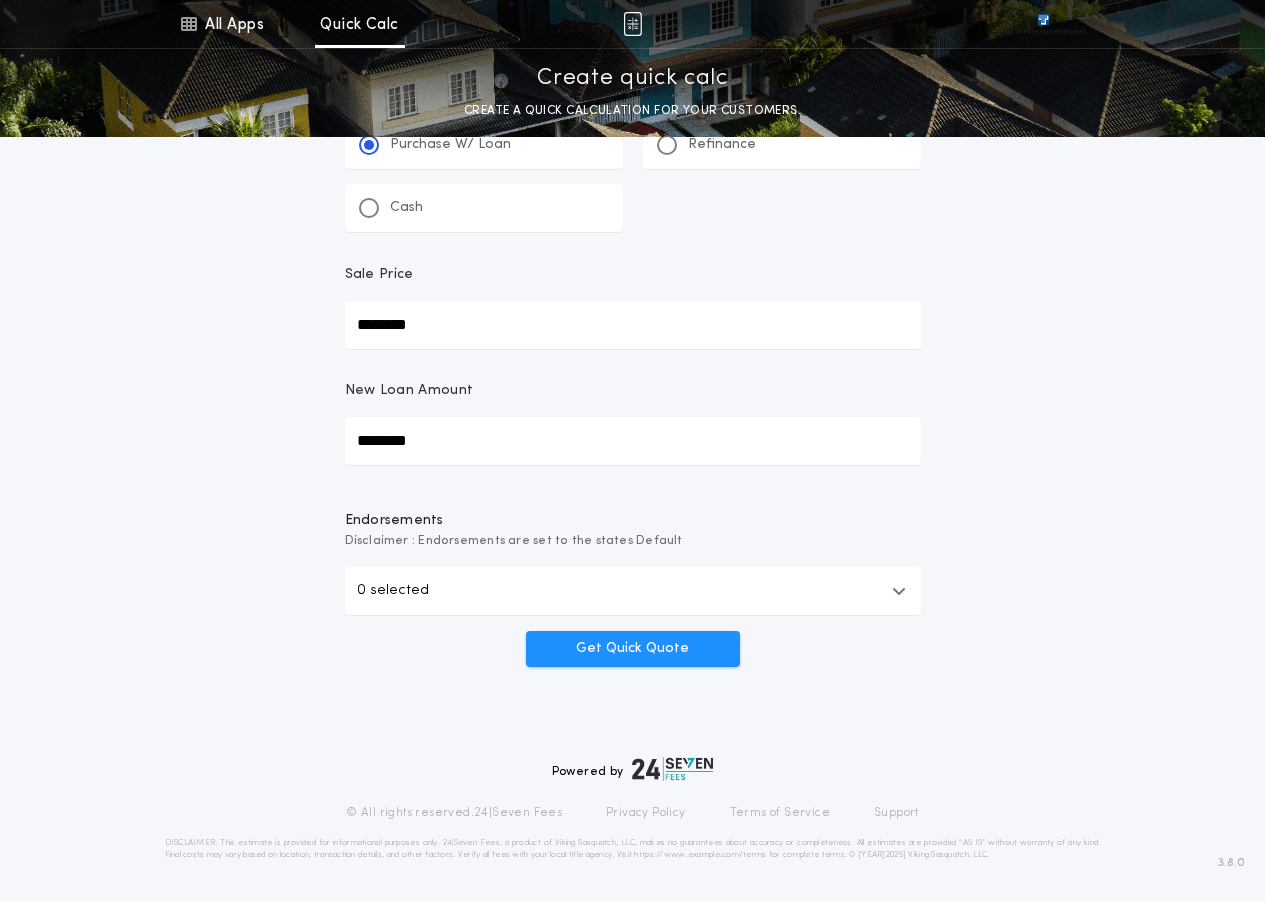 click on "0 selected" at bounding box center (633, 591) 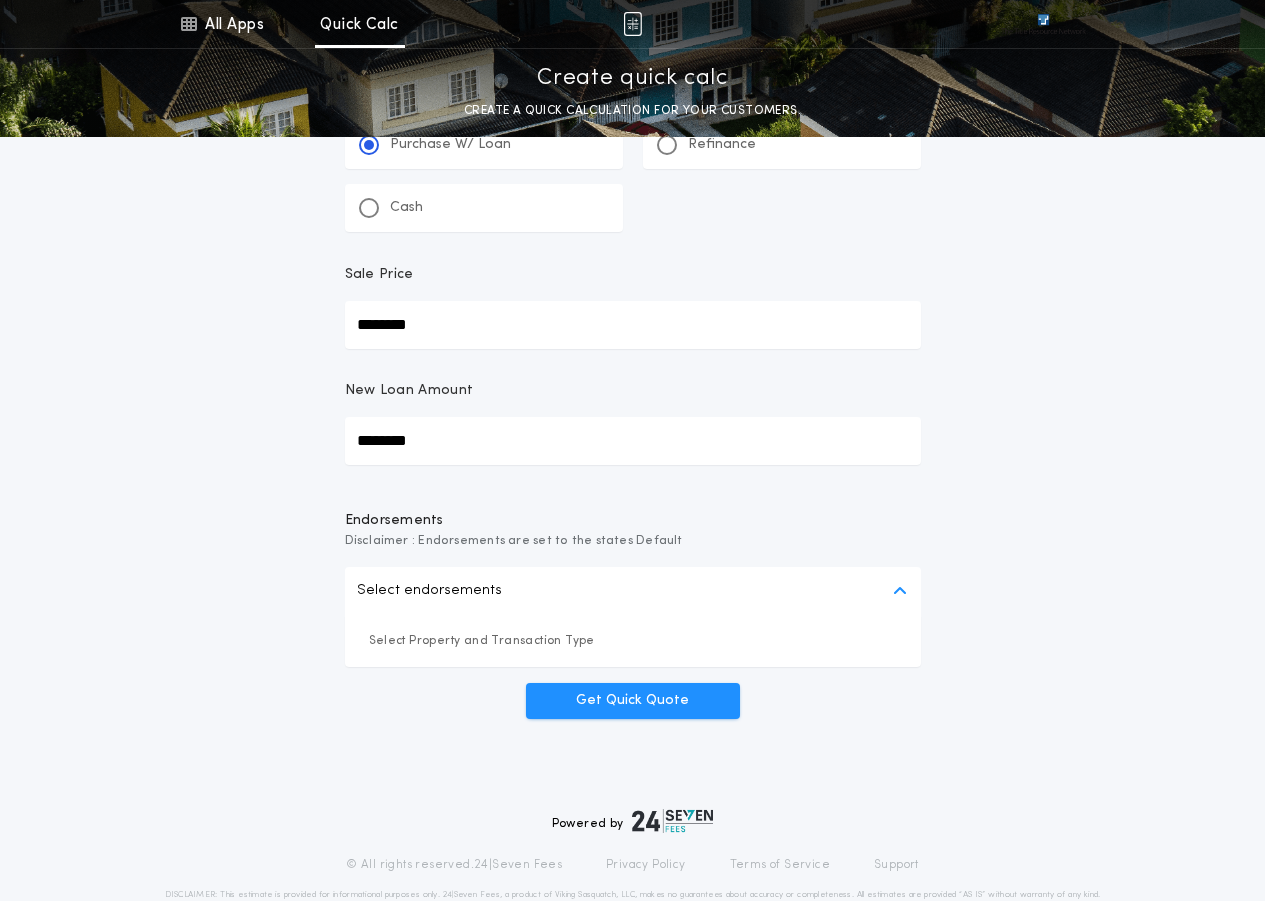 click on "Select Property and Transaction Type" at bounding box center [633, 641] 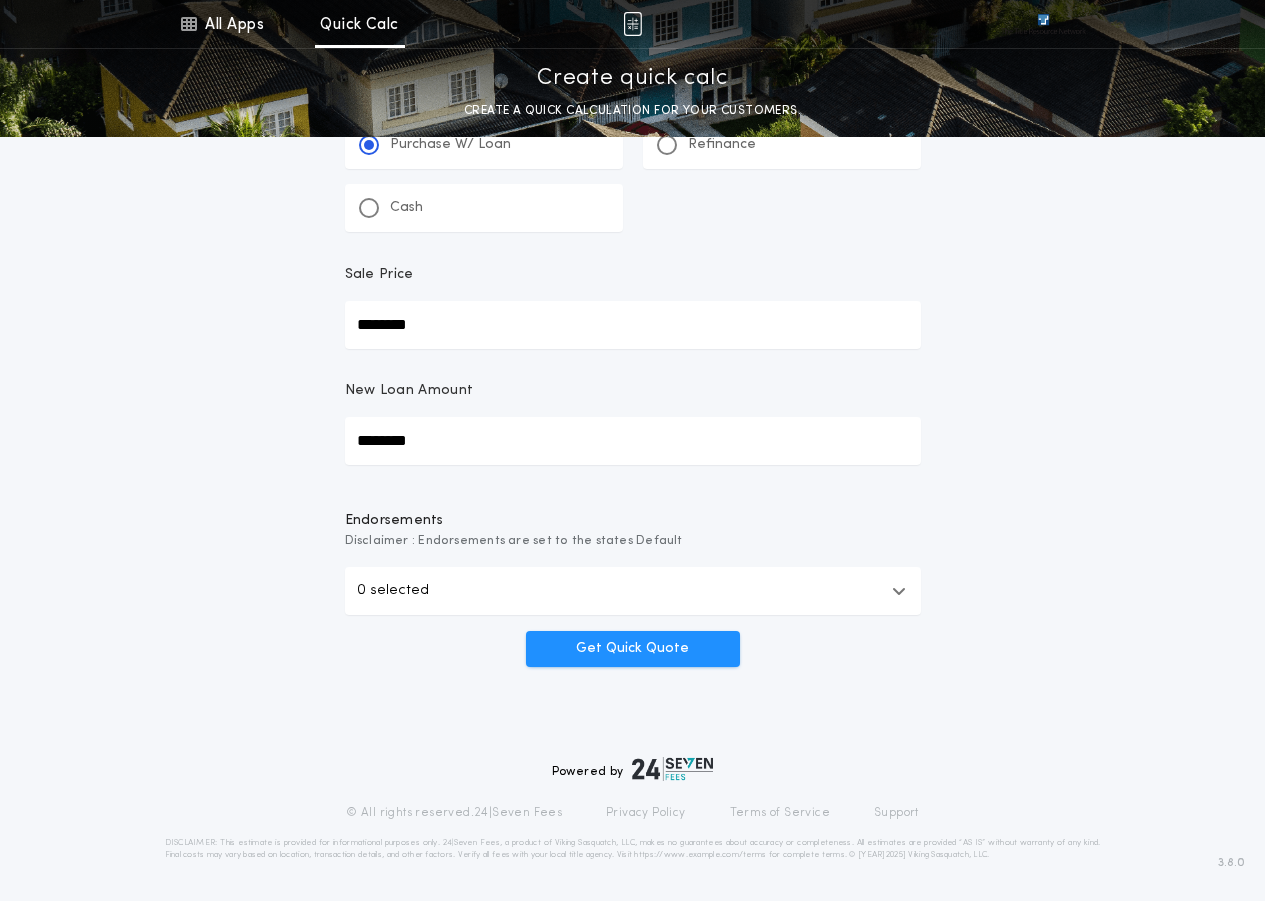 scroll, scrollTop: 0, scrollLeft: 0, axis: both 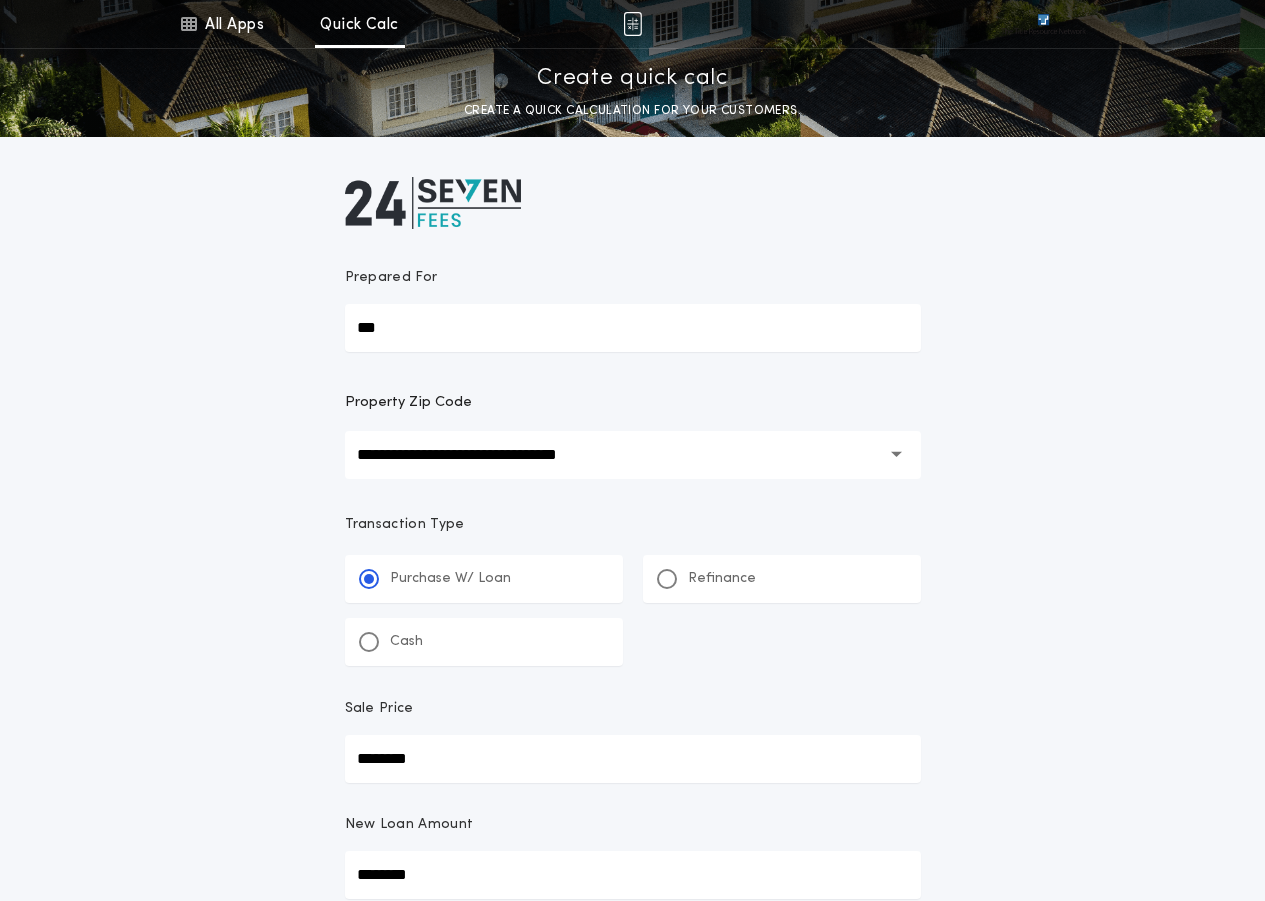 click on "**********" at bounding box center [619, 455] 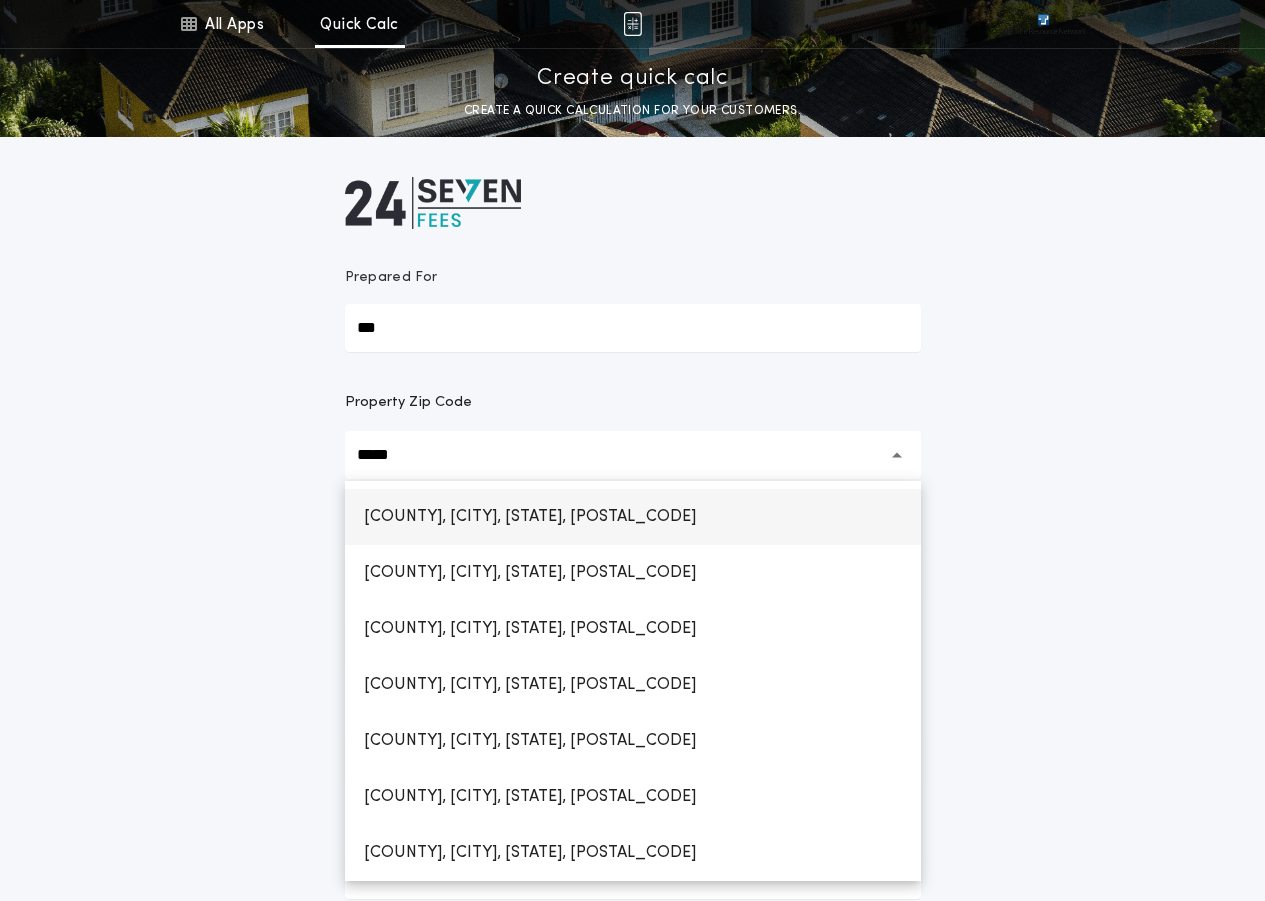 type on "*****" 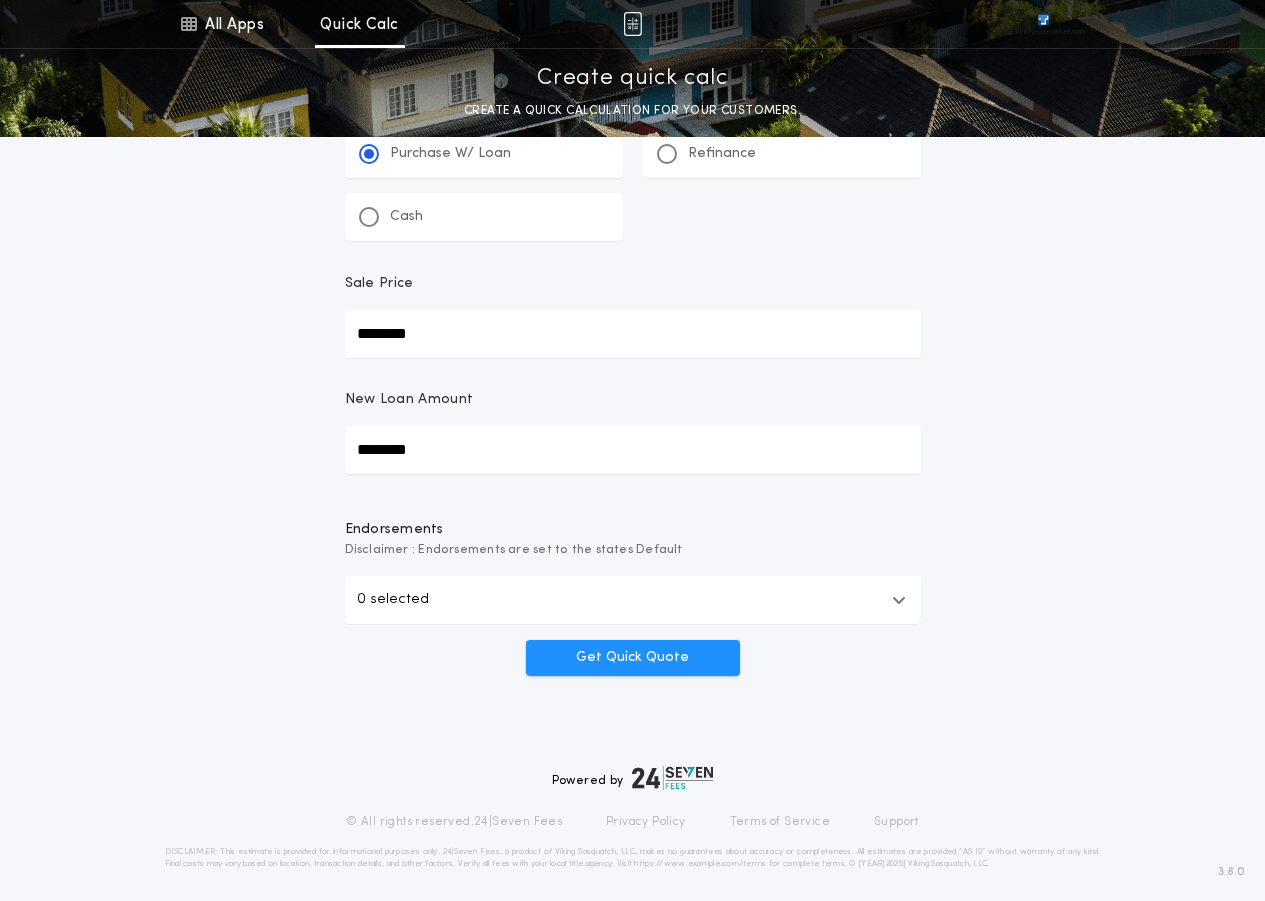 scroll, scrollTop: 434, scrollLeft: 0, axis: vertical 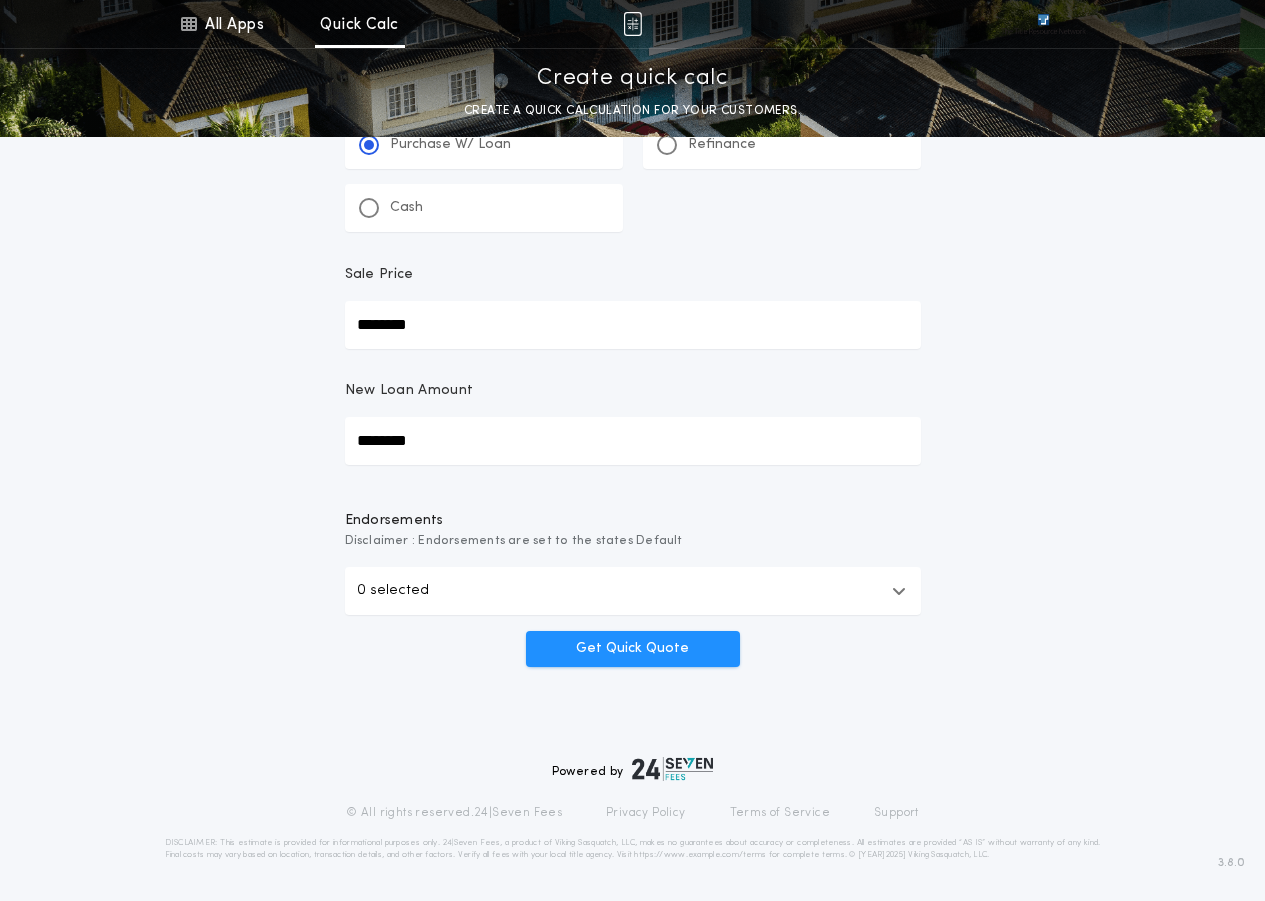 click on "0 selected" at bounding box center (633, 591) 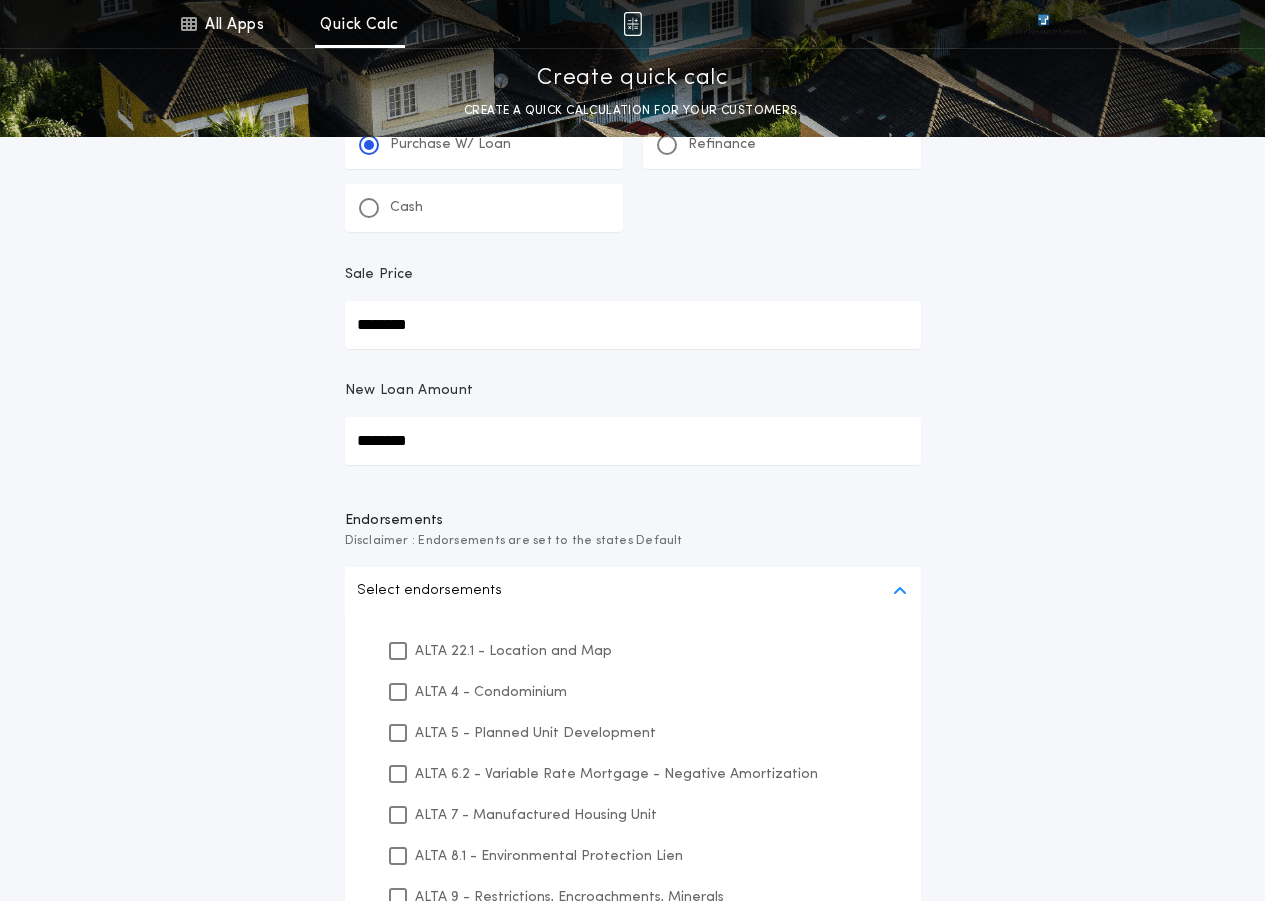 click on "ALTA 22.1 - Location and Map" at bounding box center (633, 651) 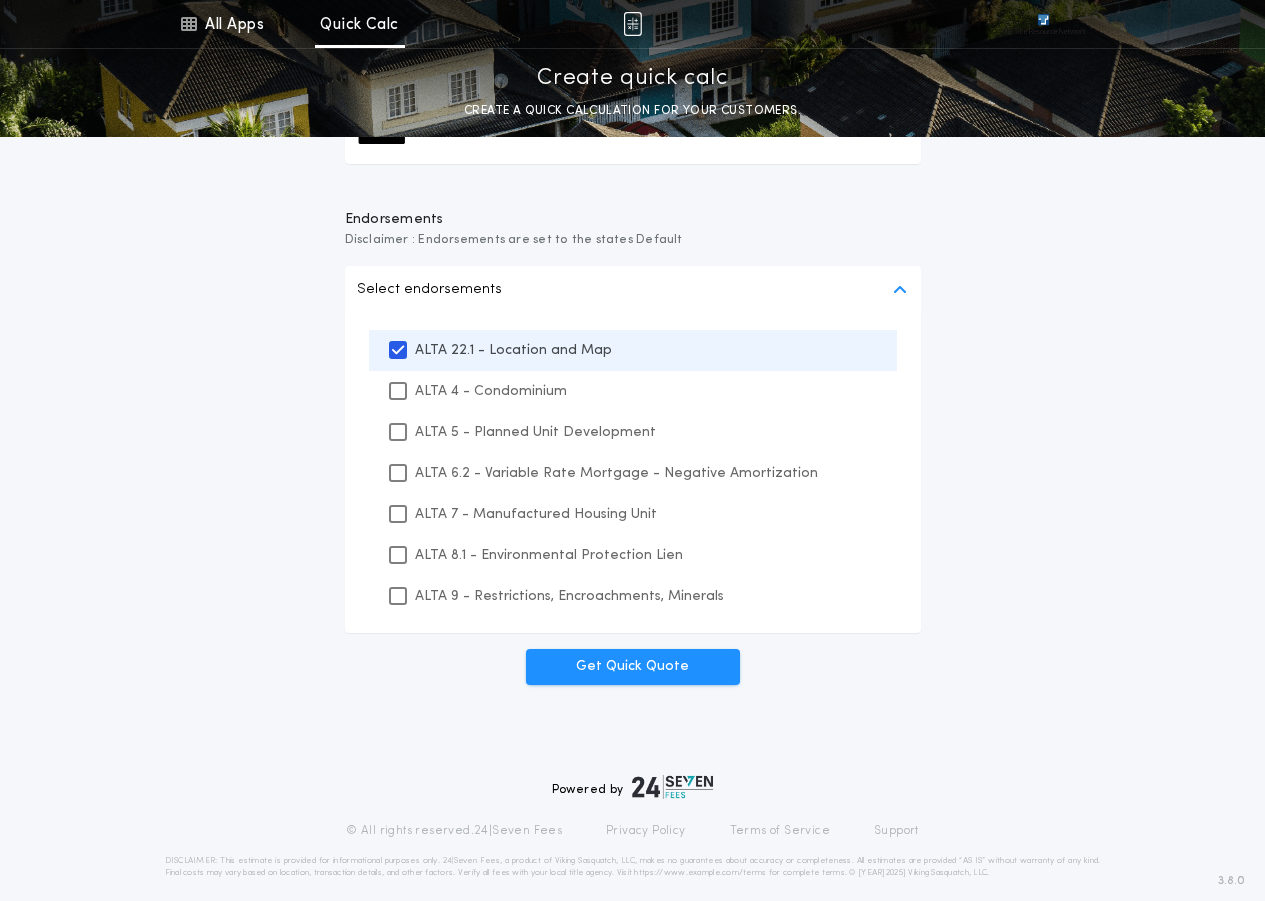 scroll, scrollTop: 753, scrollLeft: 0, axis: vertical 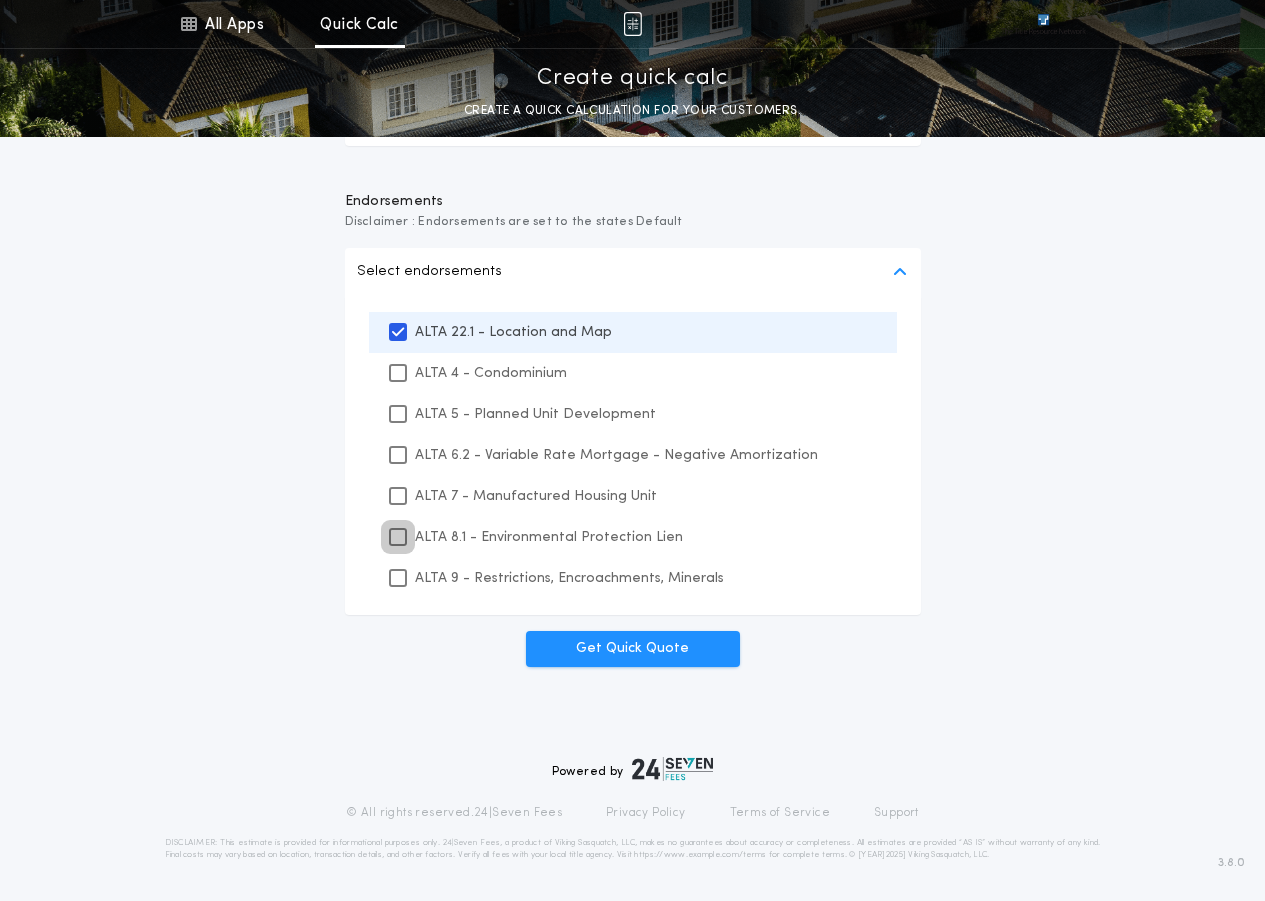 click at bounding box center (398, 537) 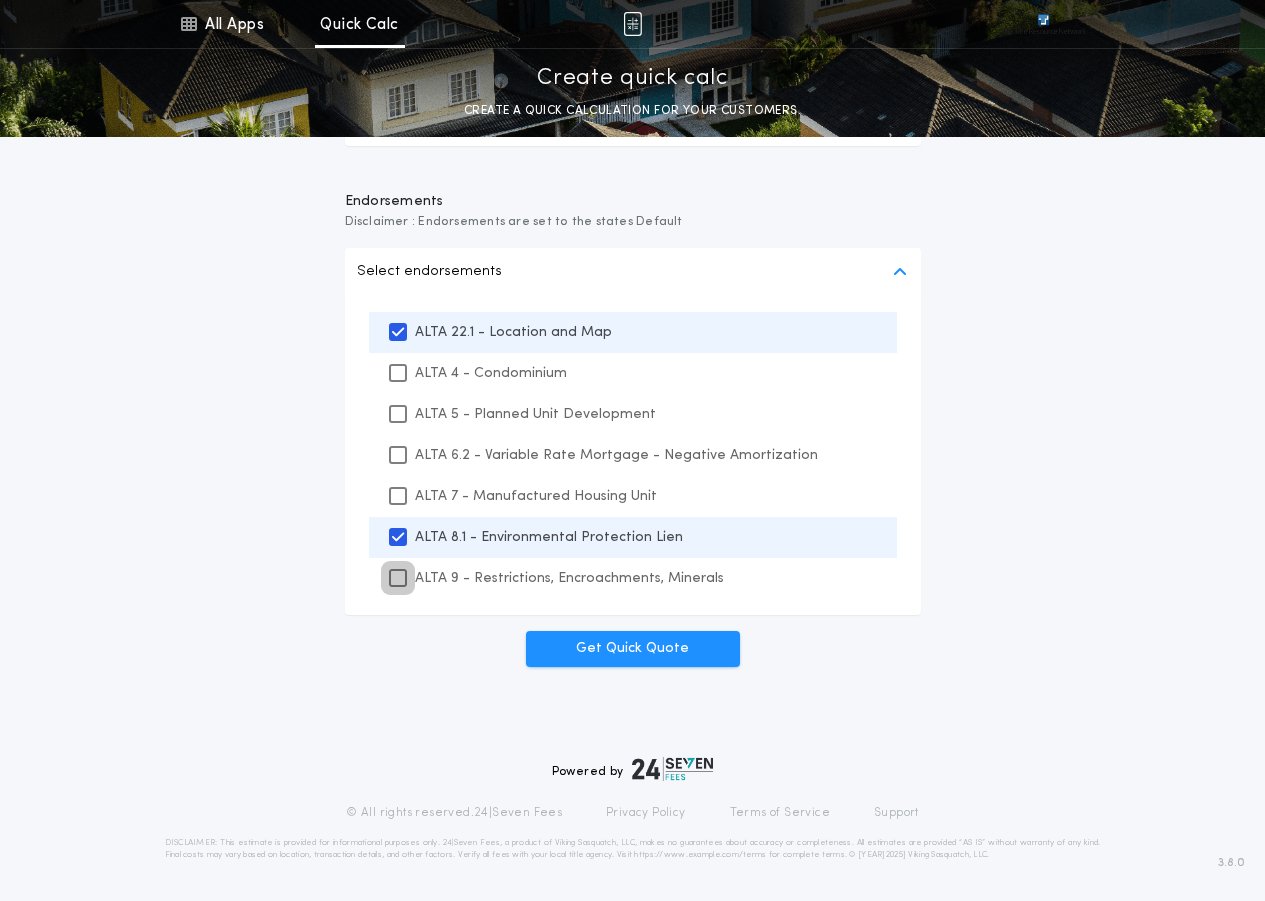 click at bounding box center [398, 578] 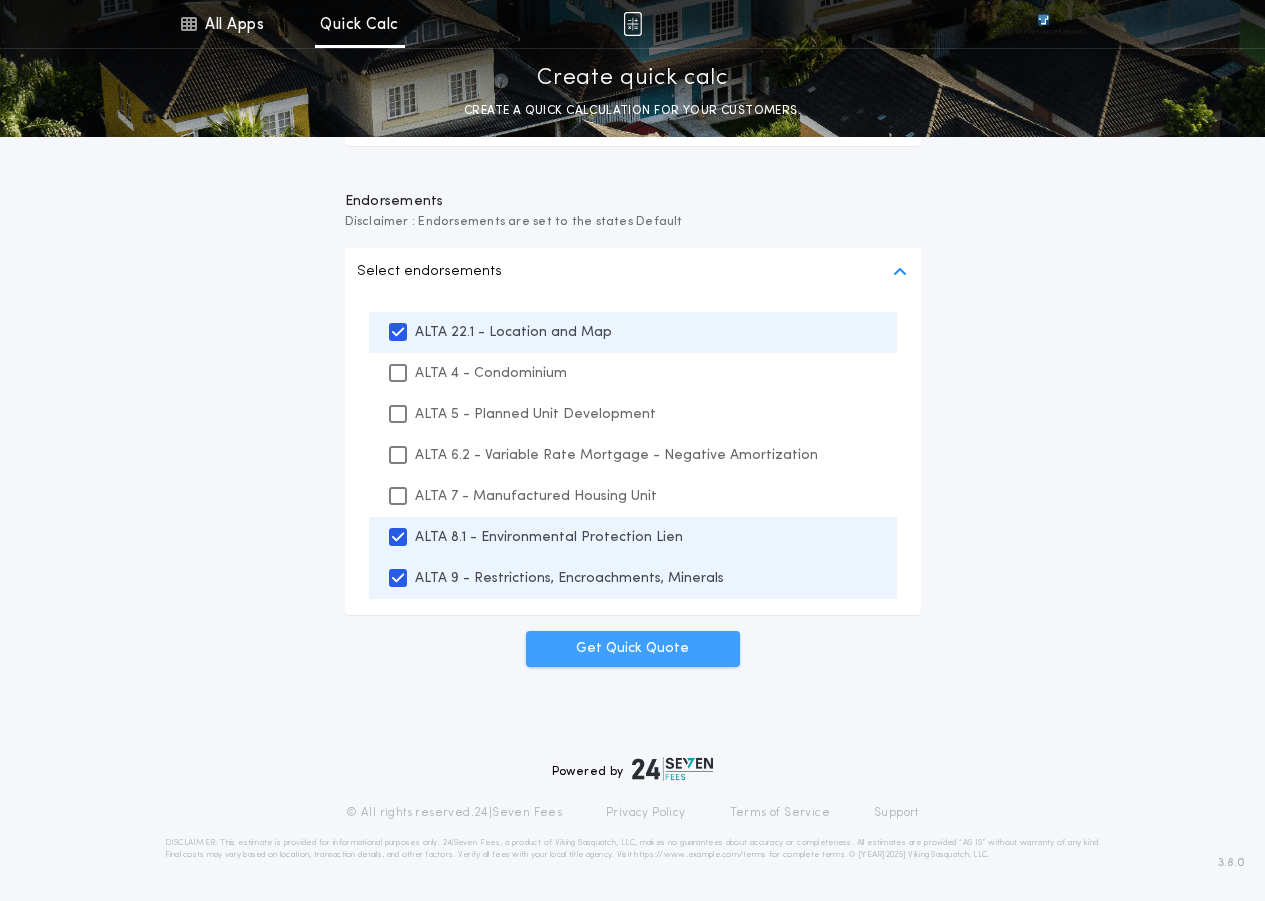 click on "Get Quick Quote" at bounding box center [633, 649] 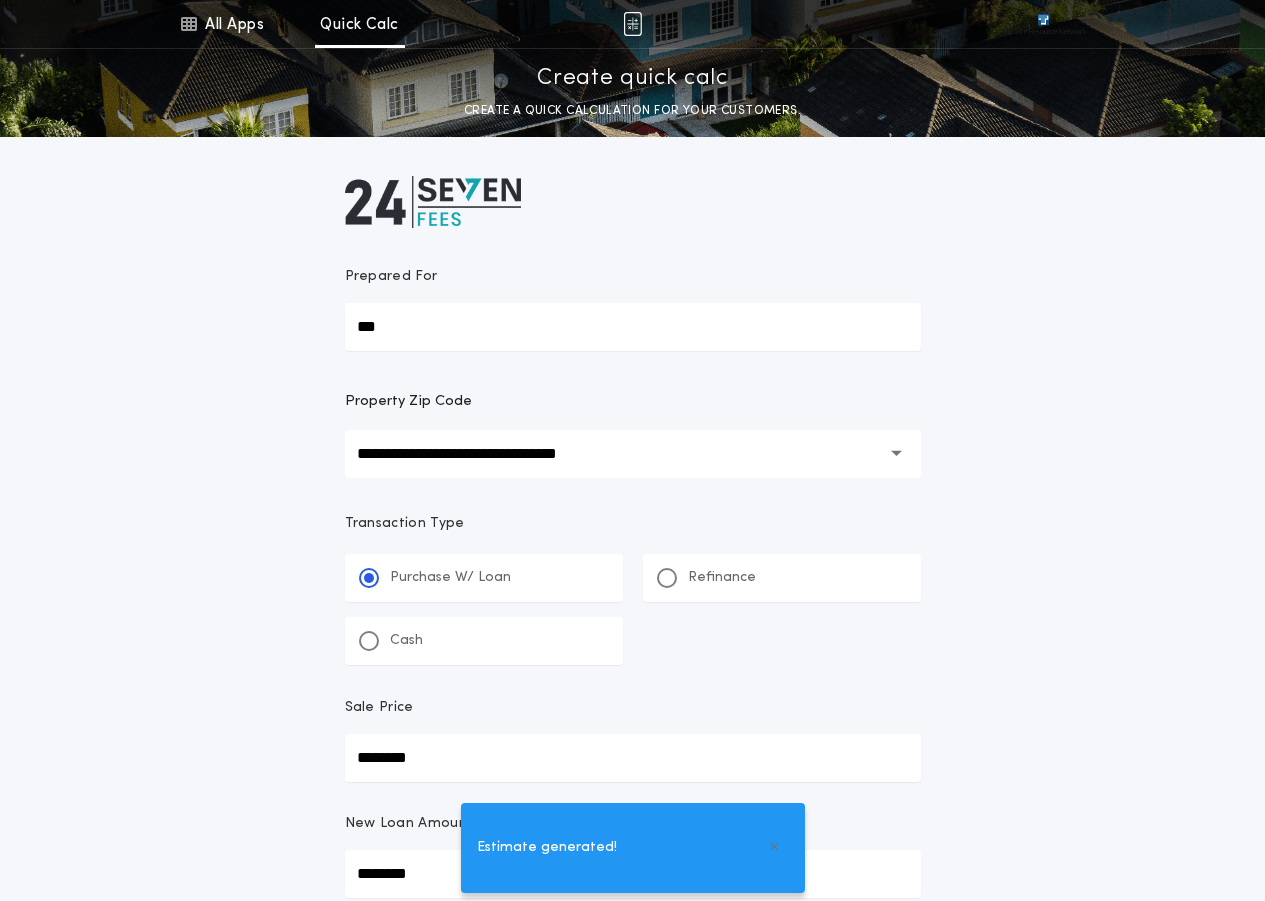 scroll, scrollTop: 0, scrollLeft: 0, axis: both 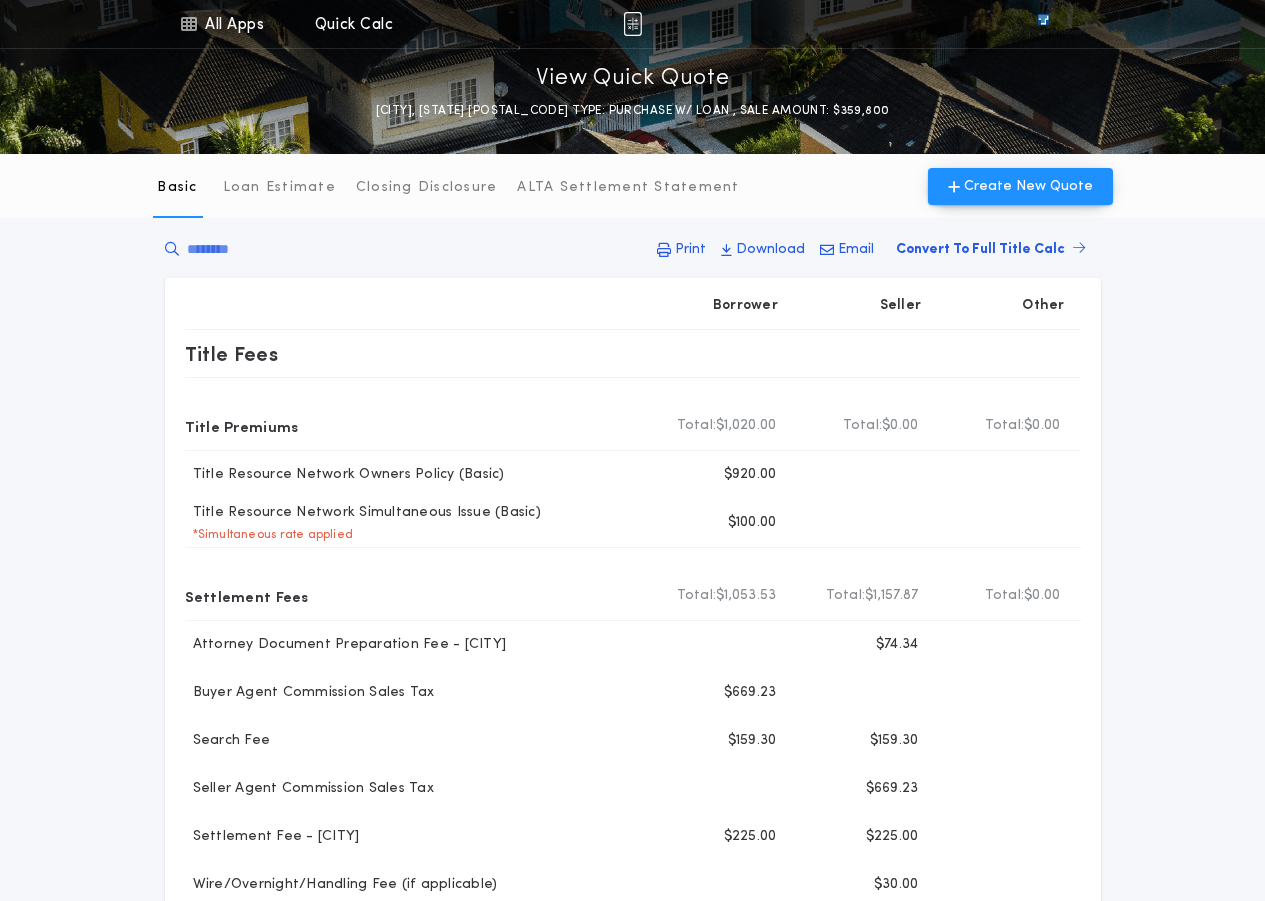 click on "Create New Quote" at bounding box center (1028, 186) 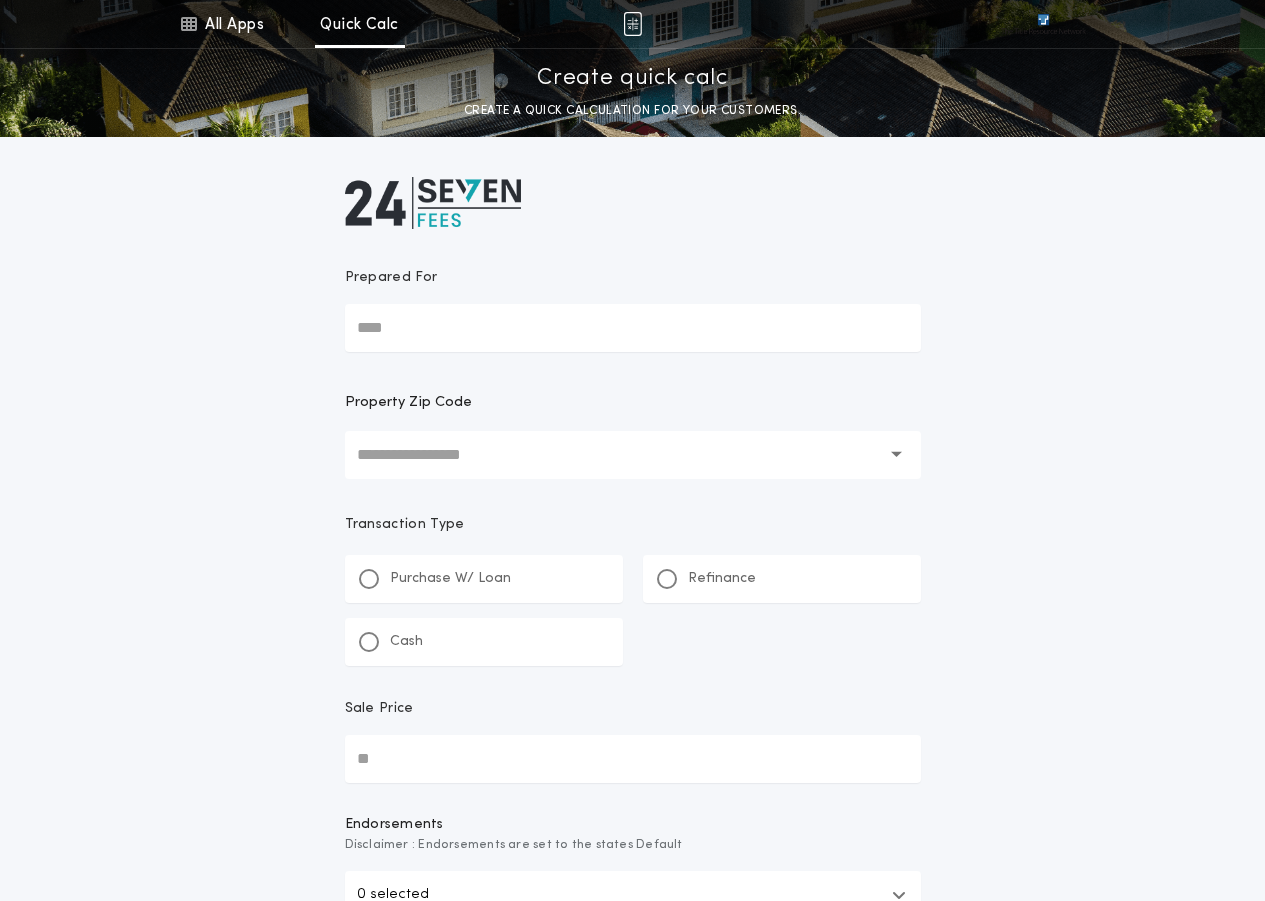 click on "Prepared For" at bounding box center [633, 328] 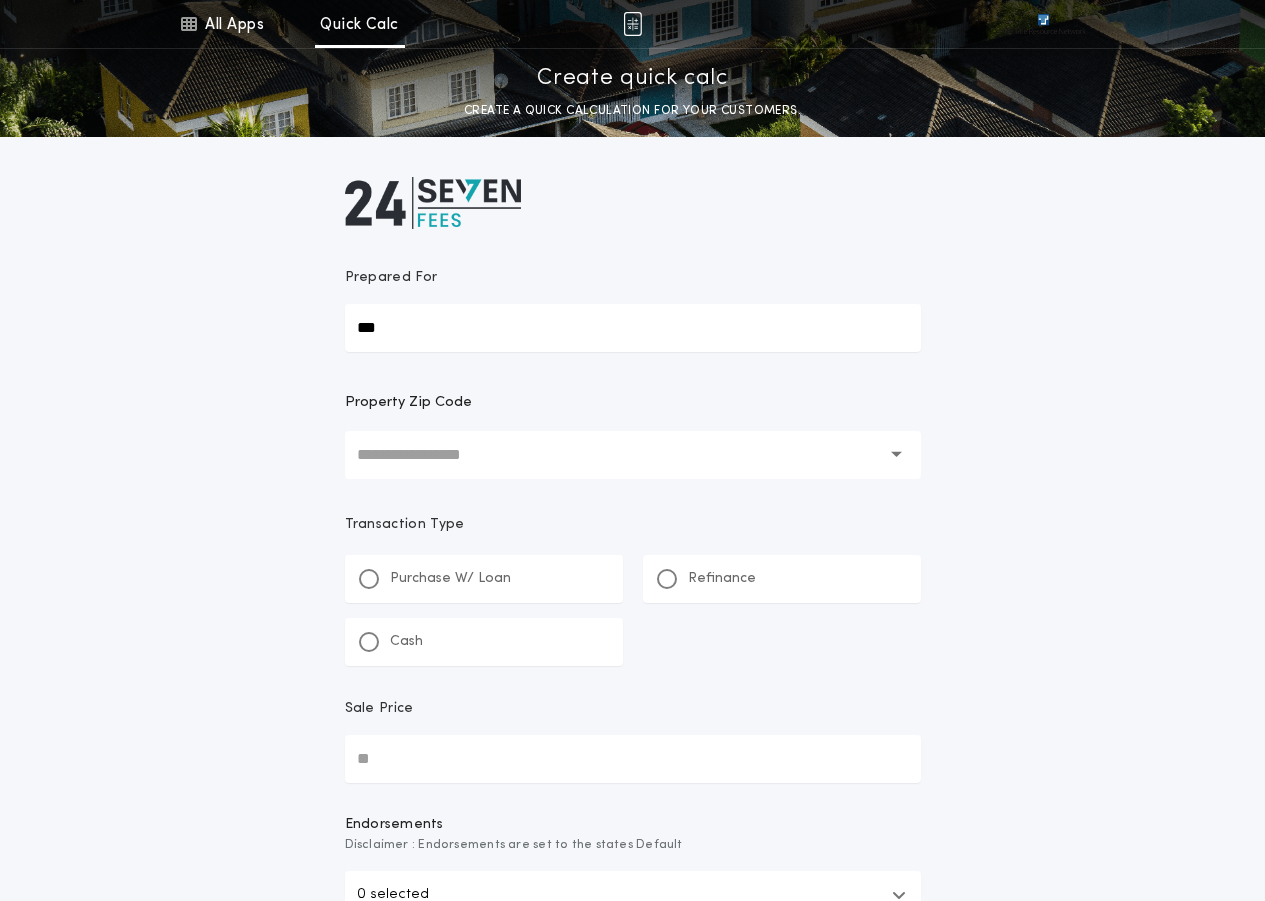 click at bounding box center (619, 455) 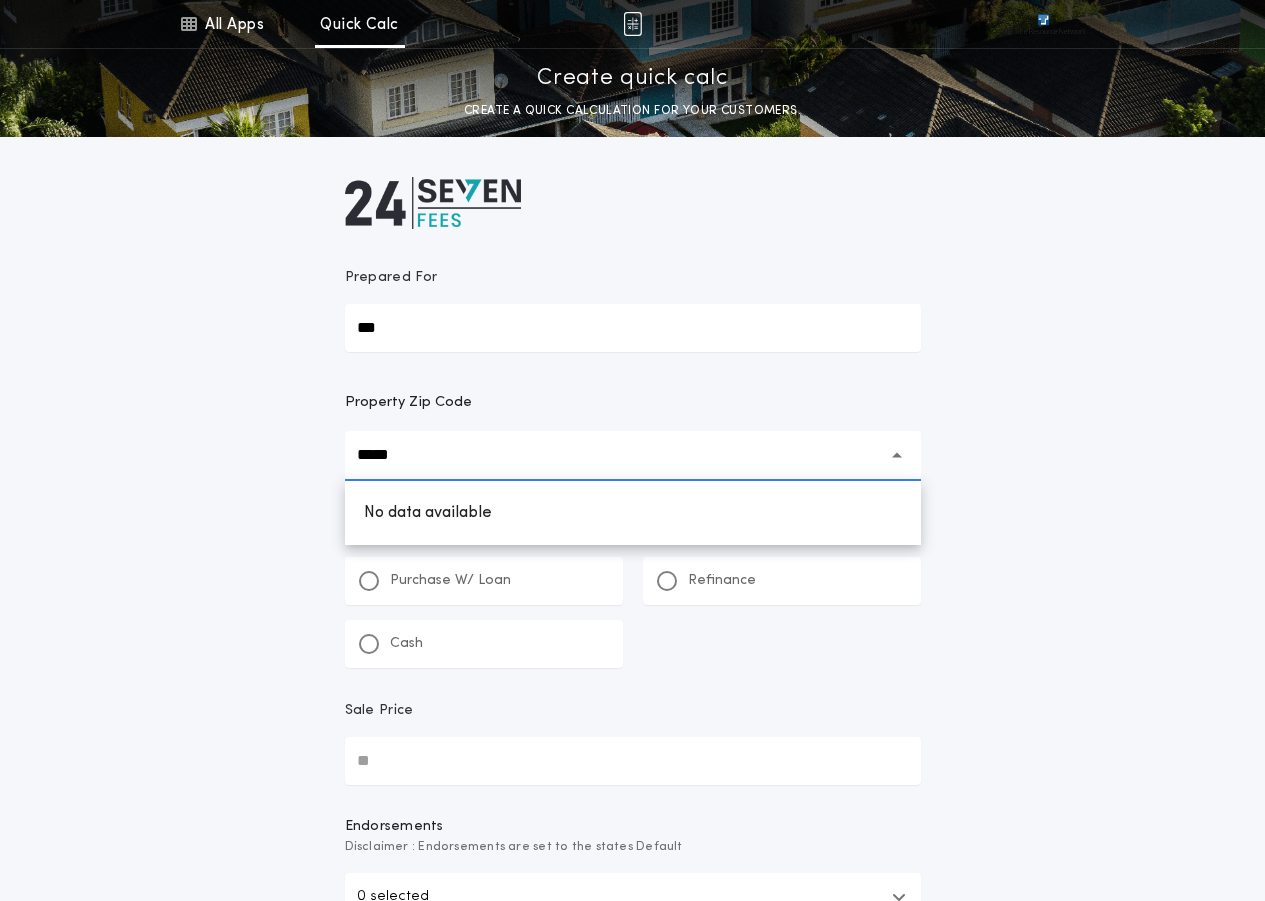 type on "*****" 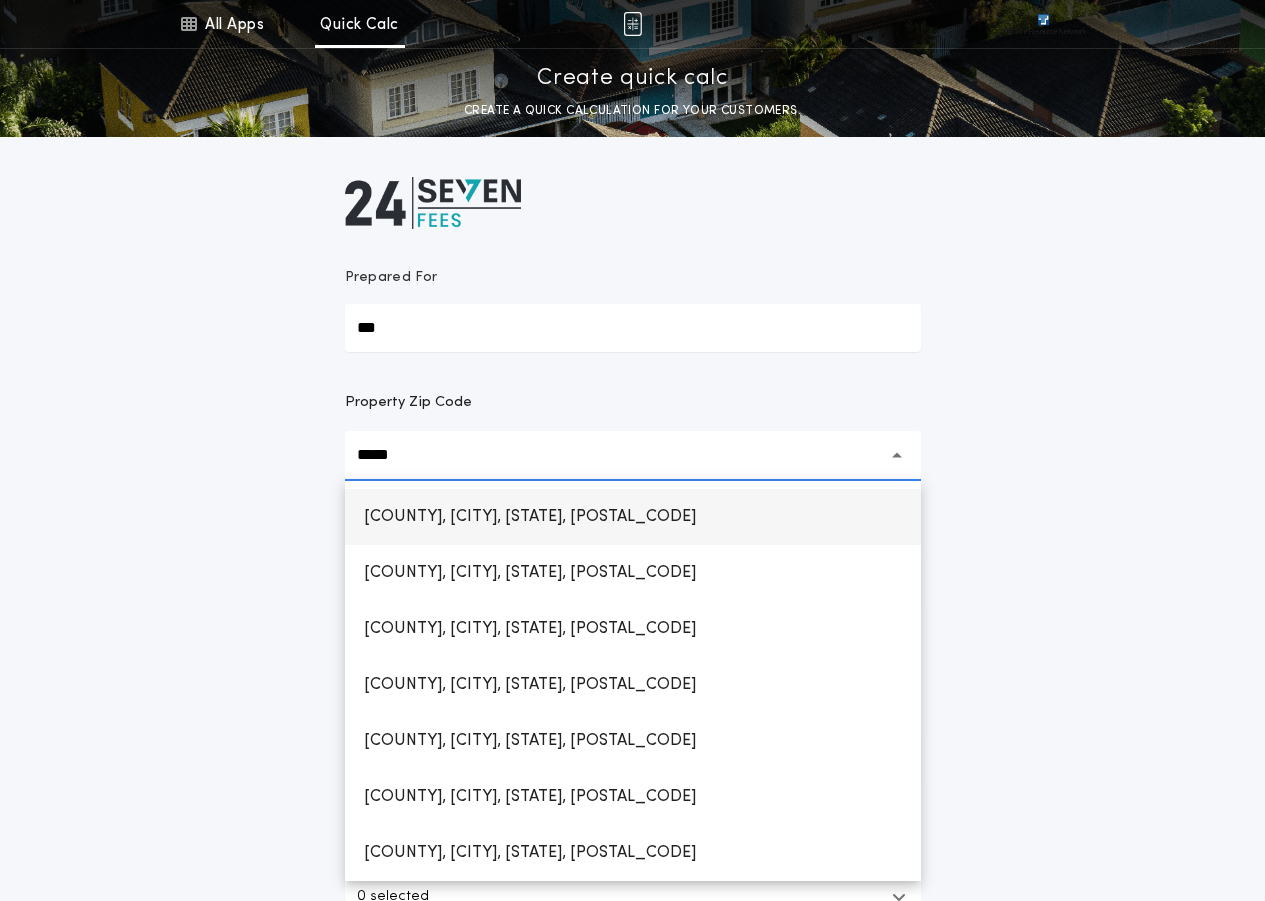 click on "Minnehaha, Sioux Falls, SD, 57105" at bounding box center (530, 517) 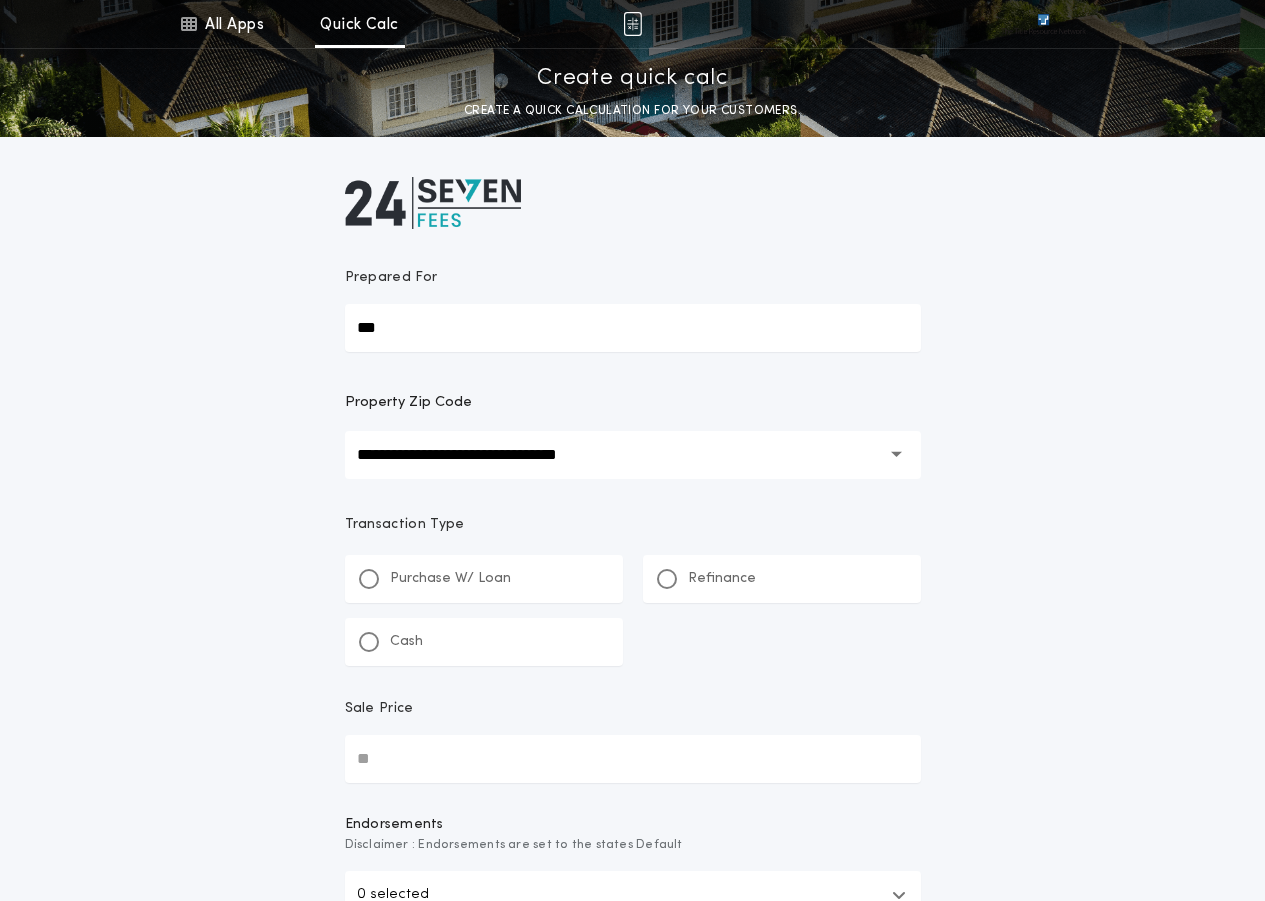 click on "Purchase W/ Loan" at bounding box center (435, 578) 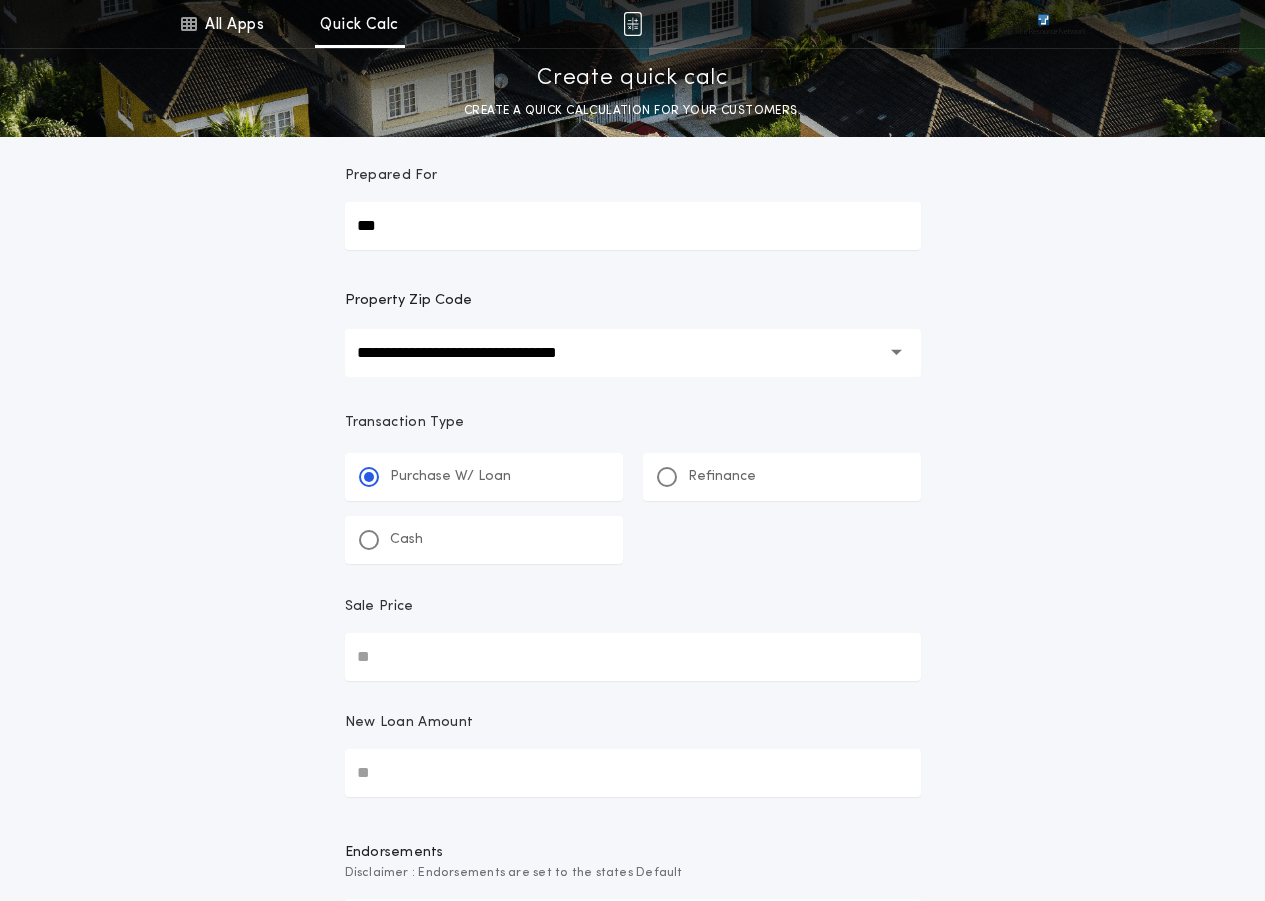 scroll, scrollTop: 300, scrollLeft: 0, axis: vertical 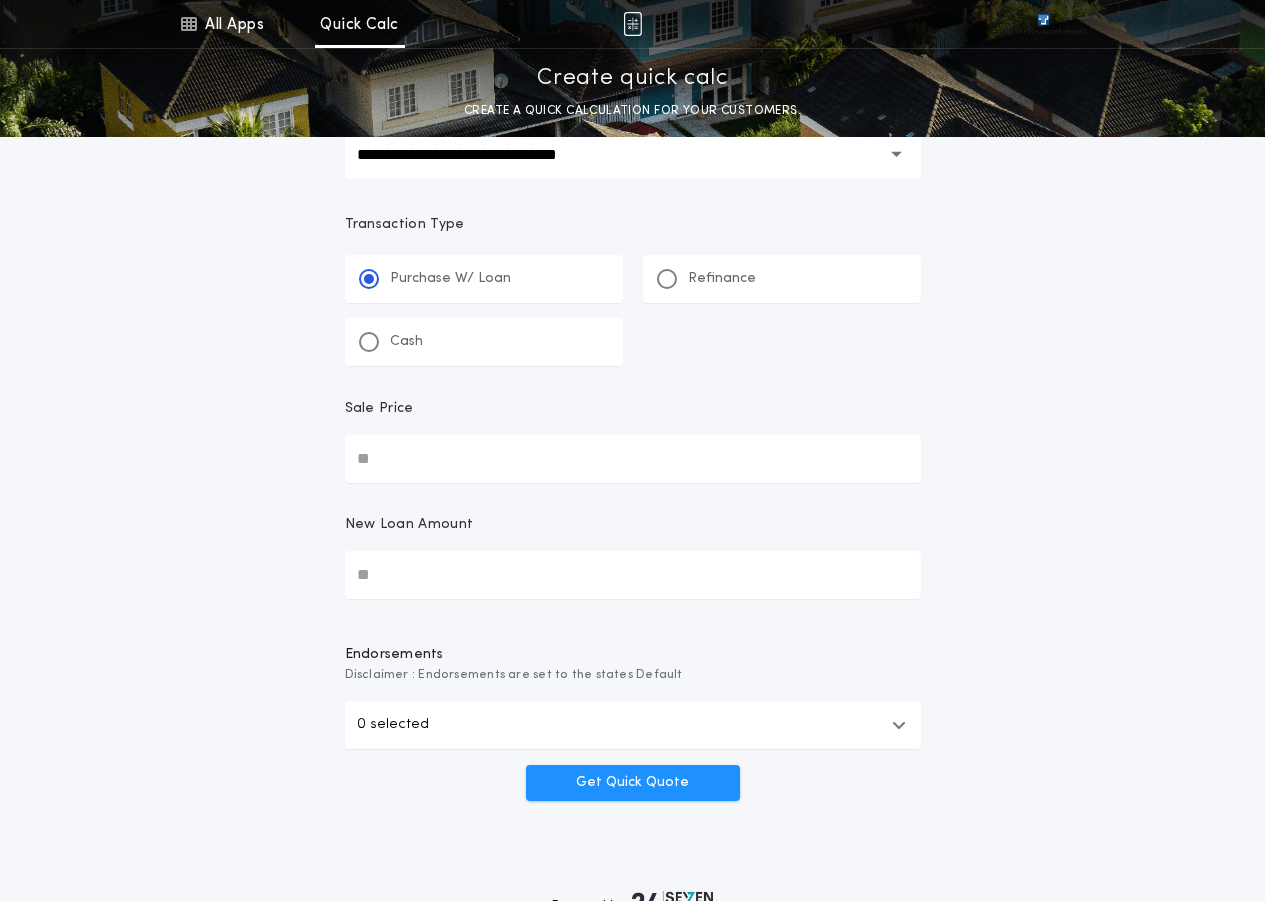 click on "Sale Price" at bounding box center [633, 459] 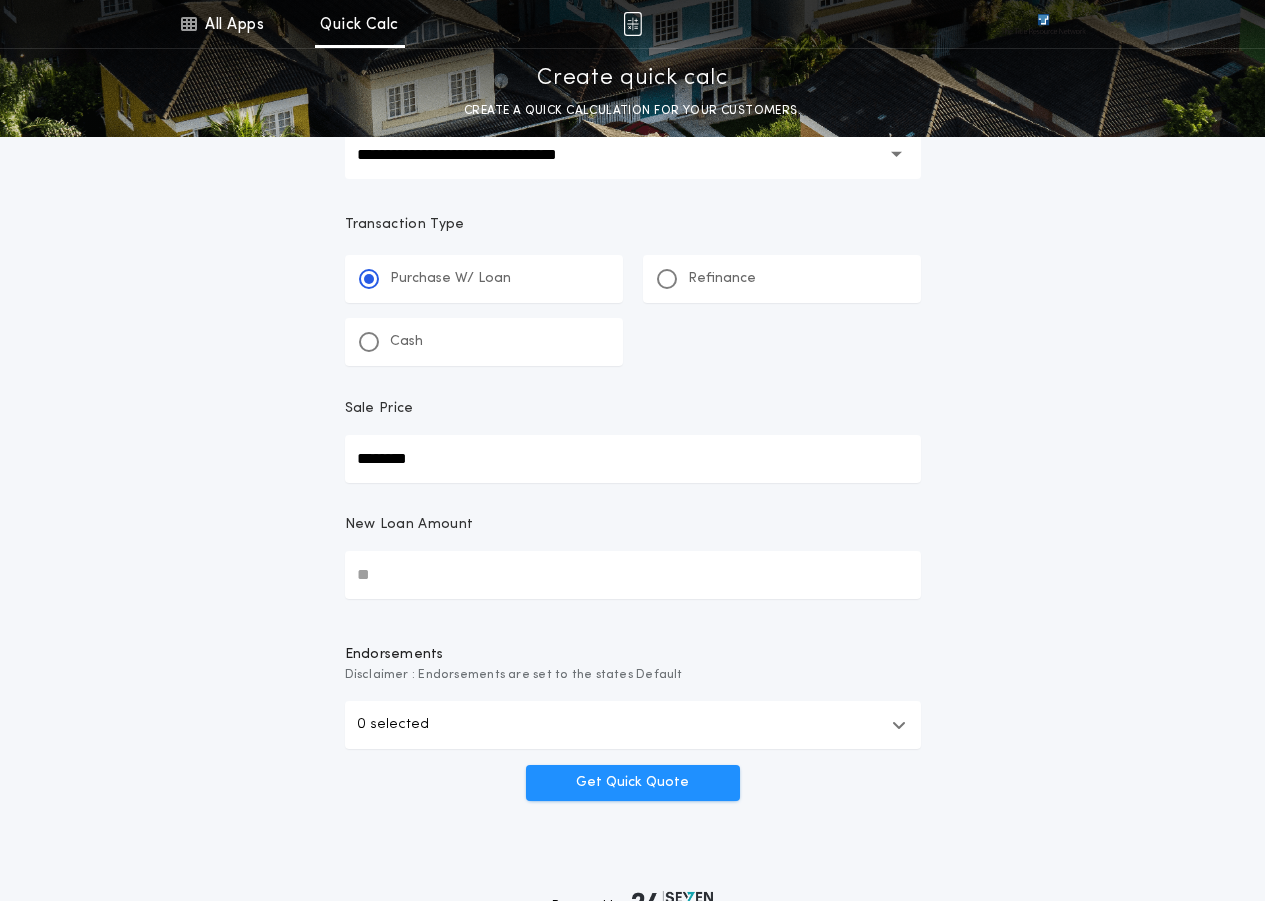 type on "********" 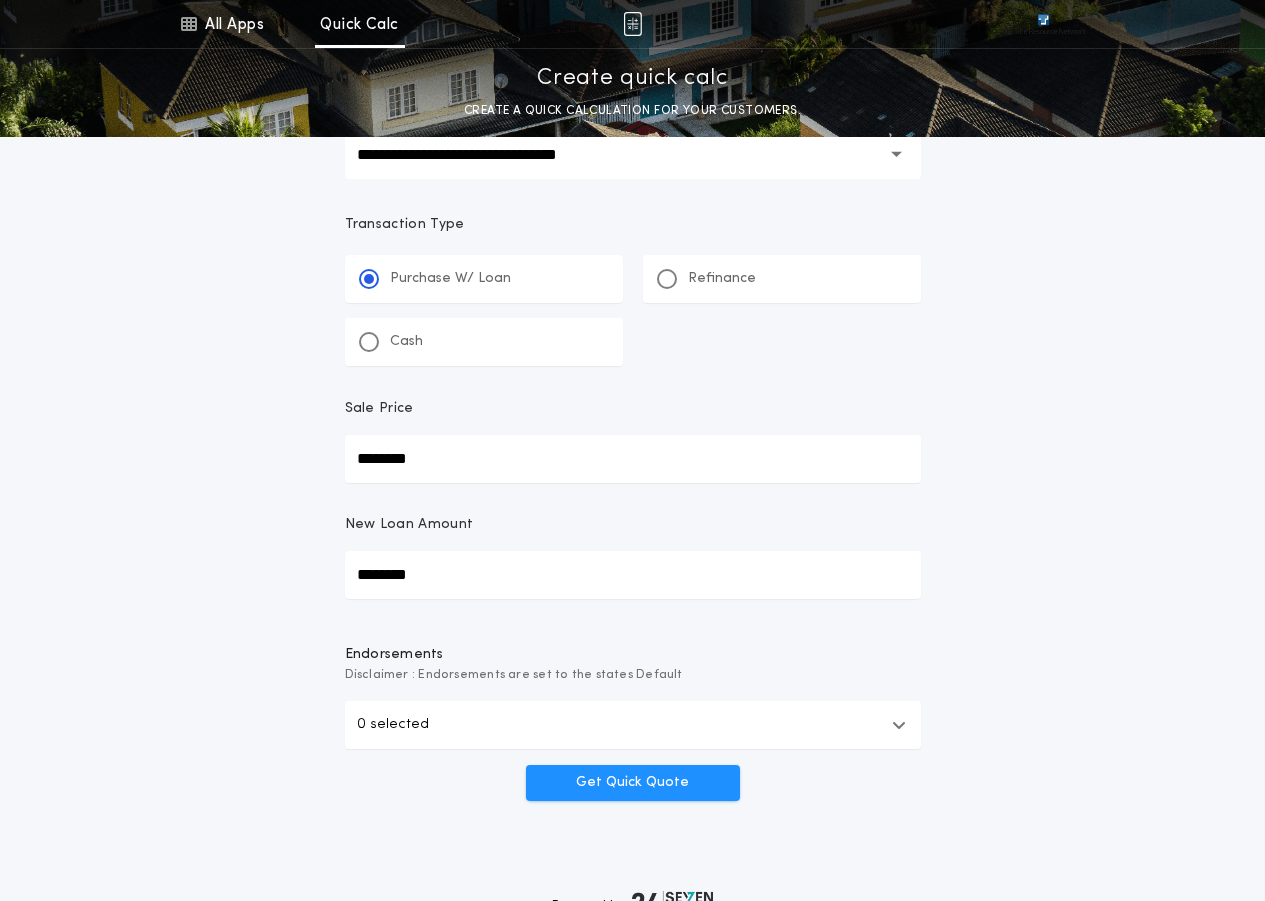 type on "********" 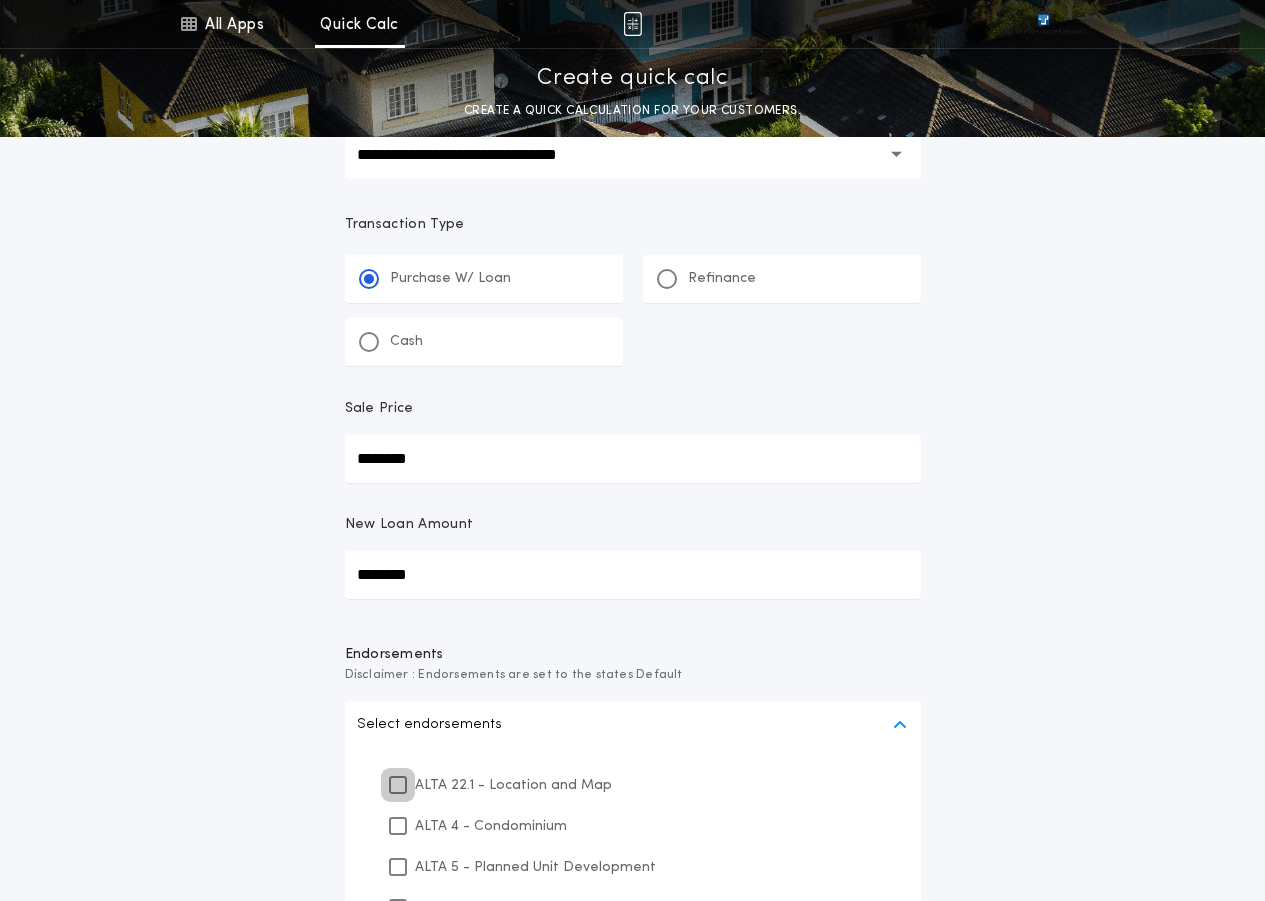 click at bounding box center (398, 785) 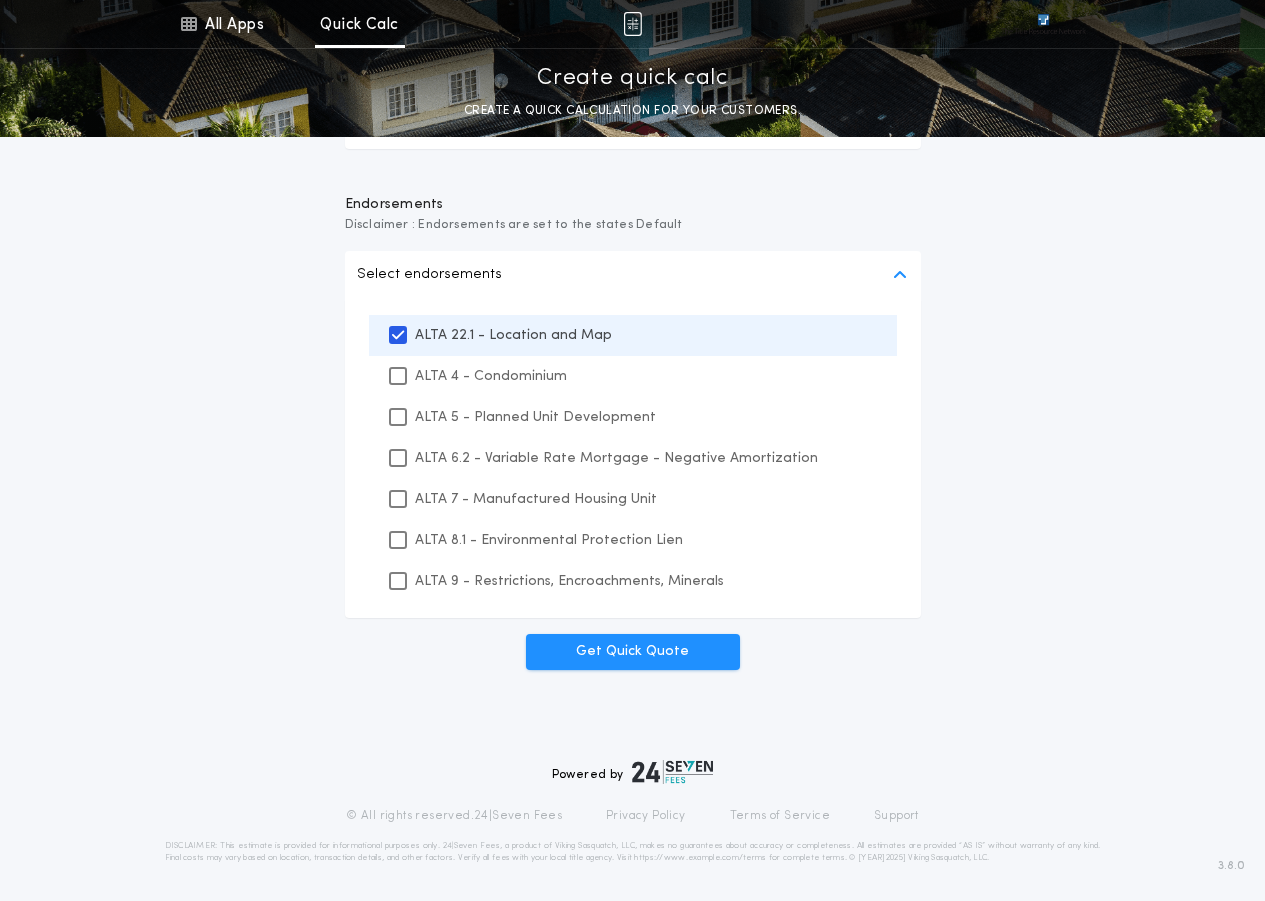scroll, scrollTop: 753, scrollLeft: 0, axis: vertical 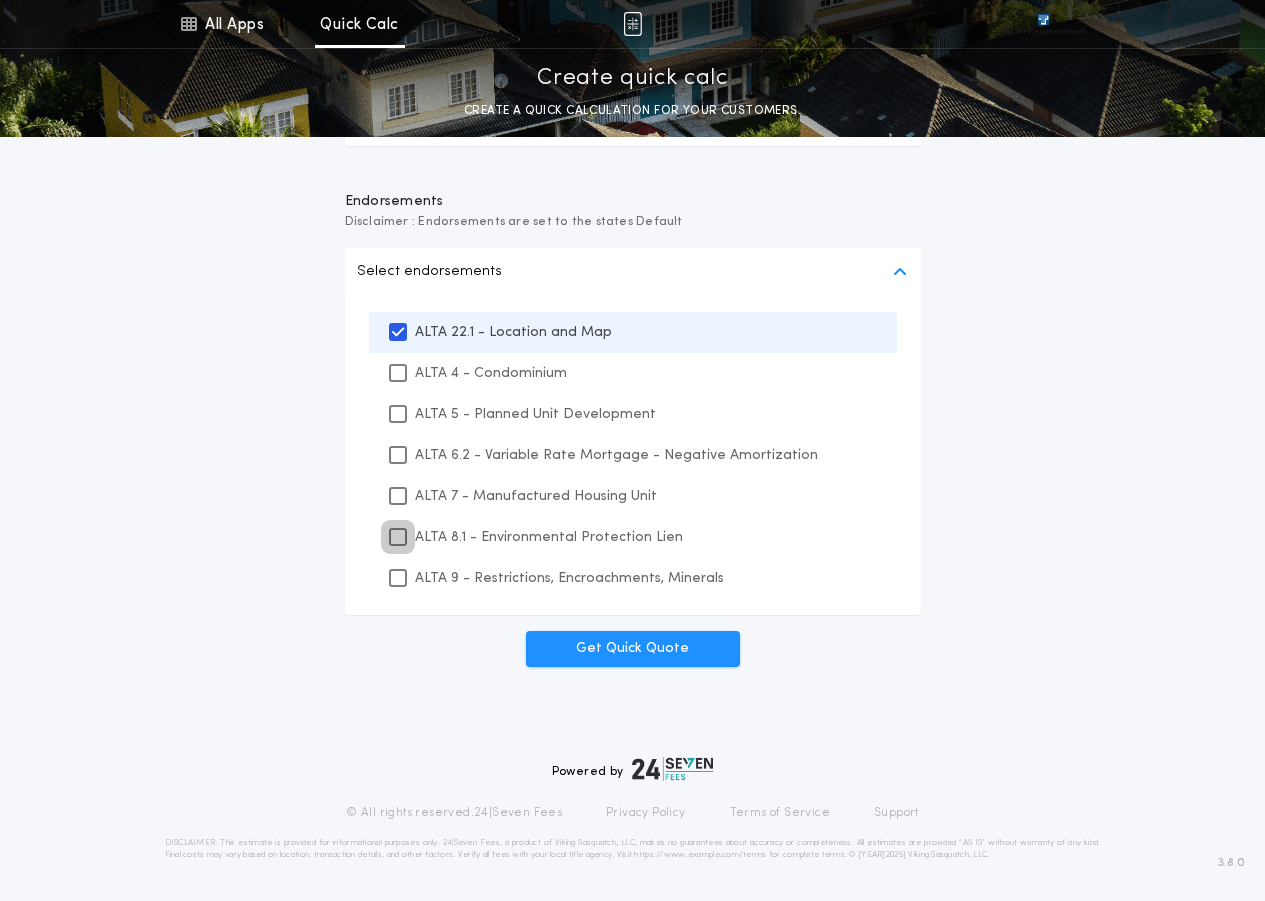 click at bounding box center (398, 537) 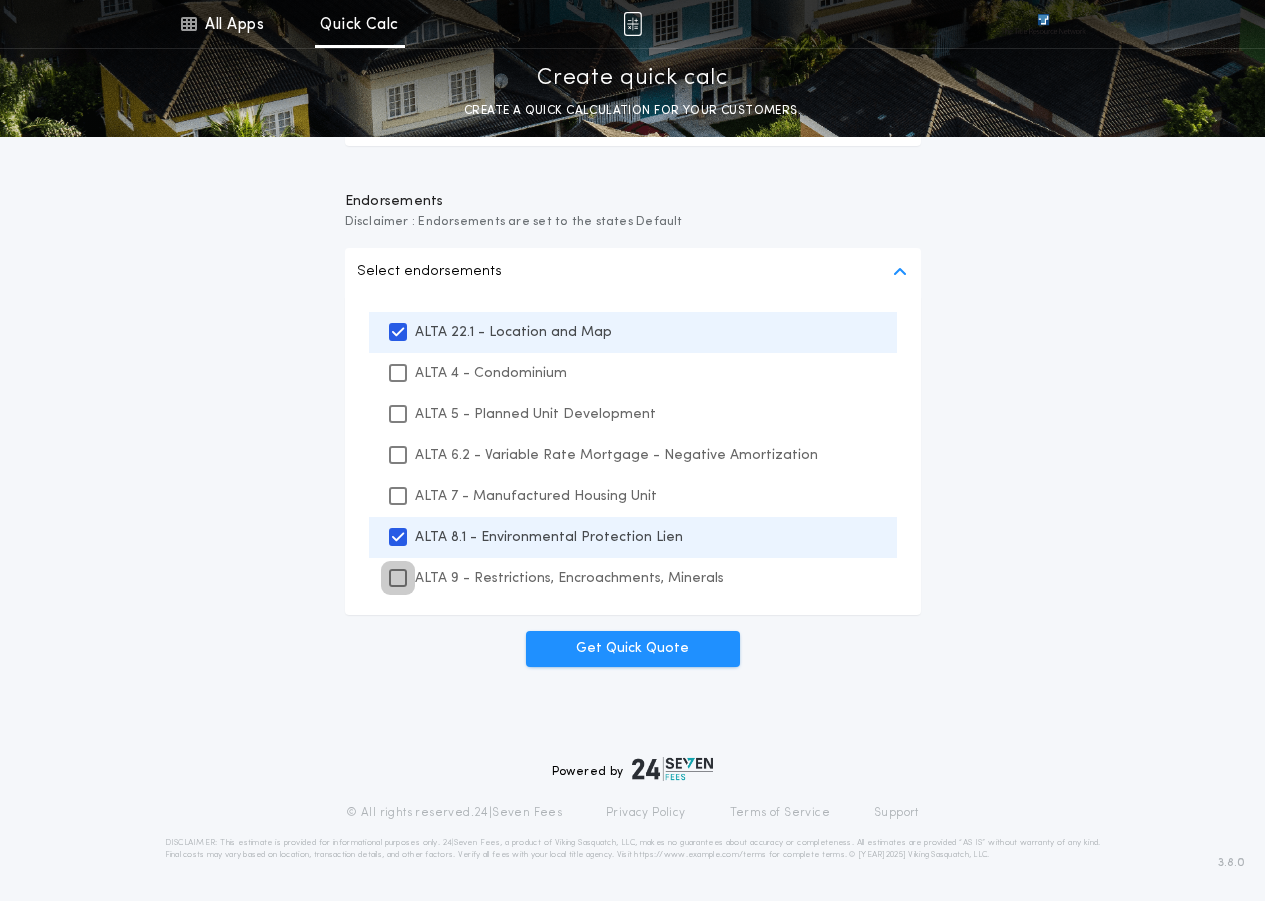 click at bounding box center [398, 578] 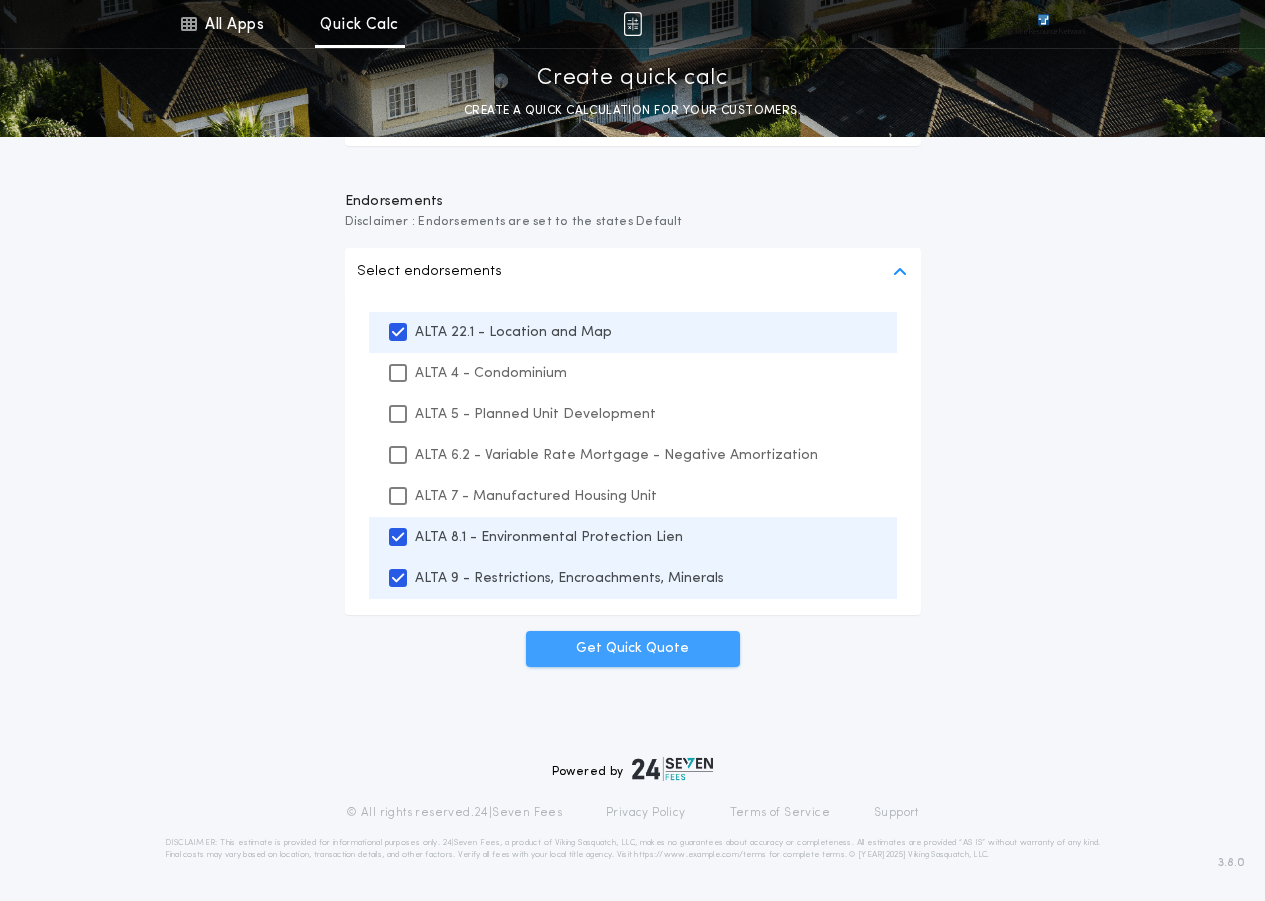 click on "Get Quick Quote" at bounding box center (633, 649) 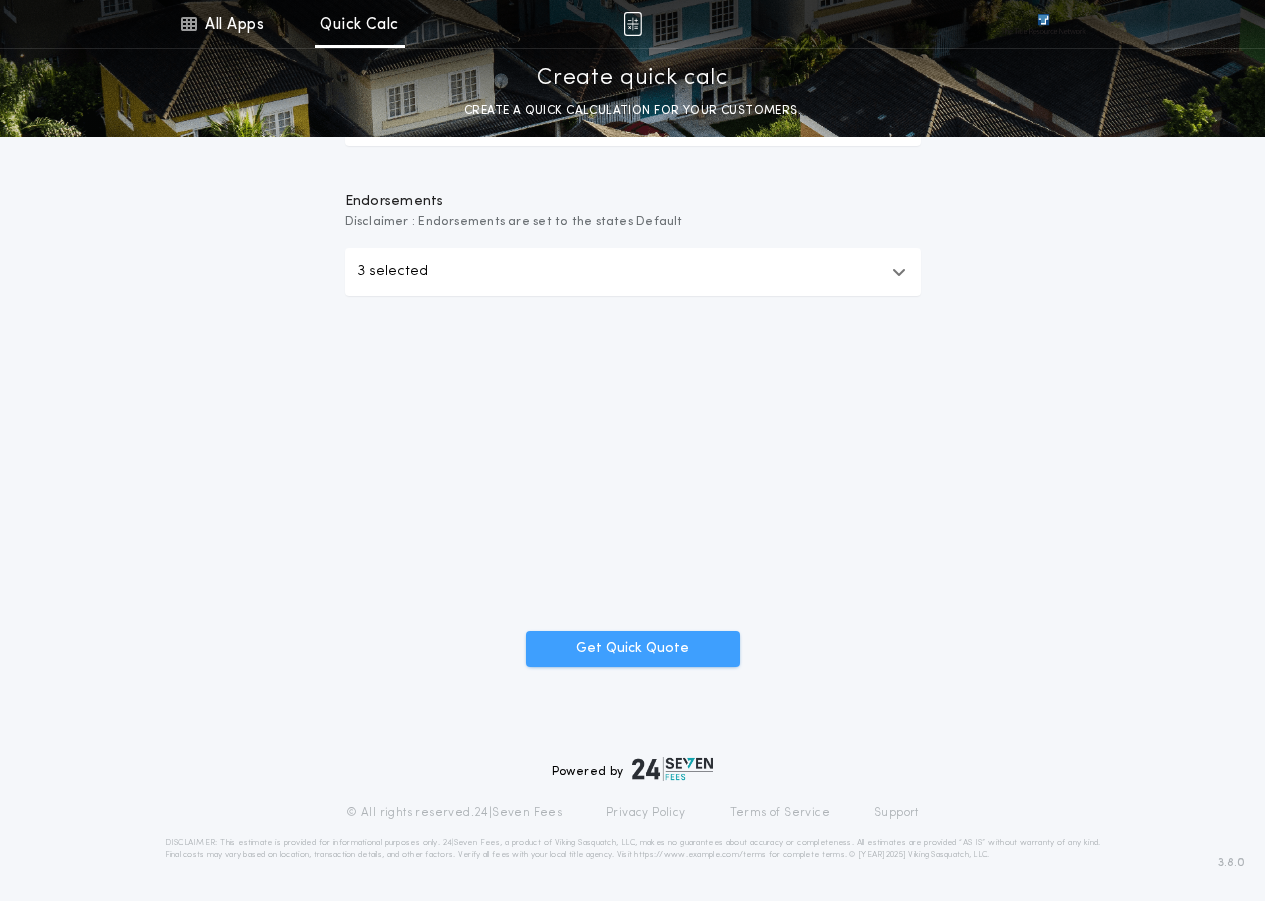 scroll, scrollTop: 434, scrollLeft: 0, axis: vertical 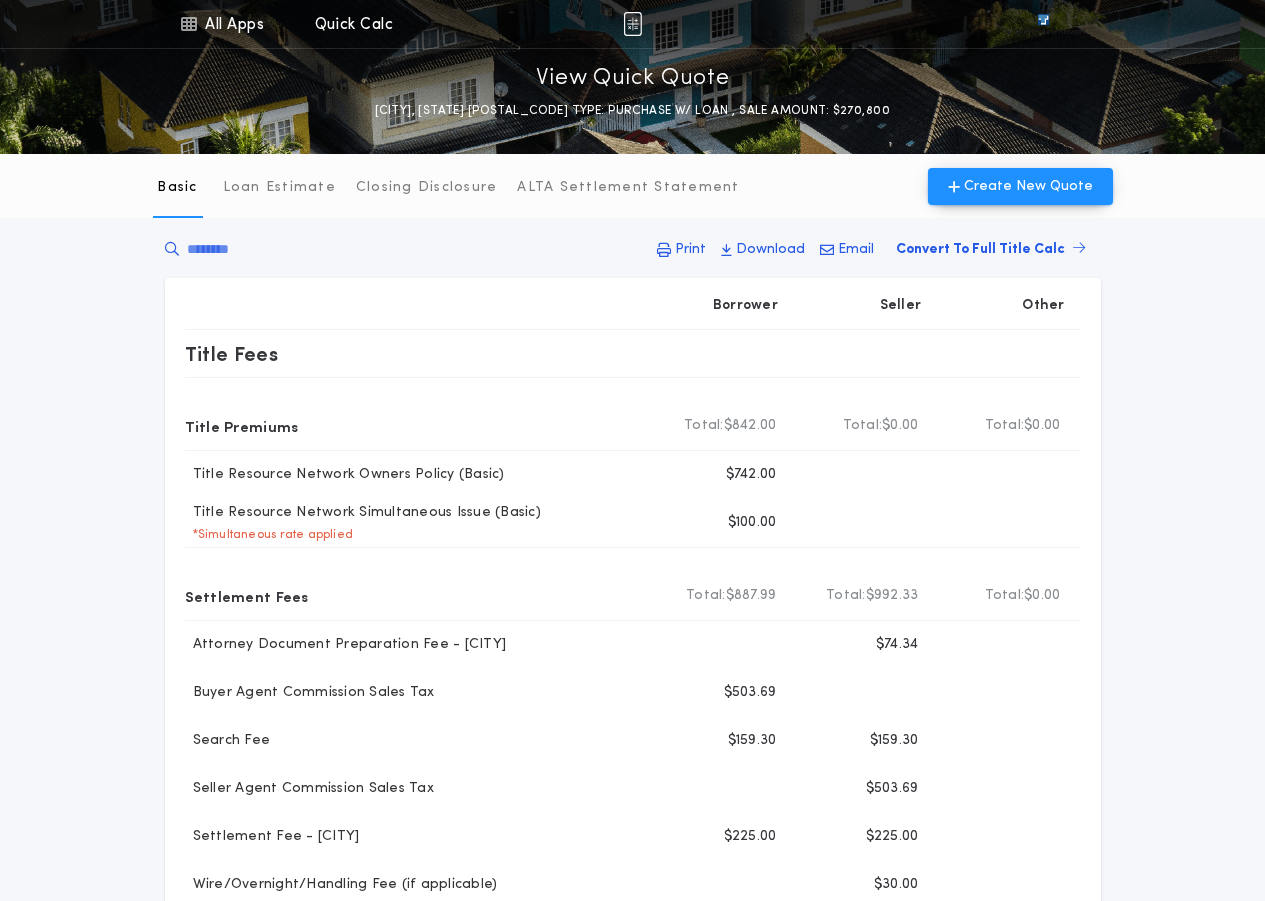 click on "Create New Quote" at bounding box center (1020, 186) 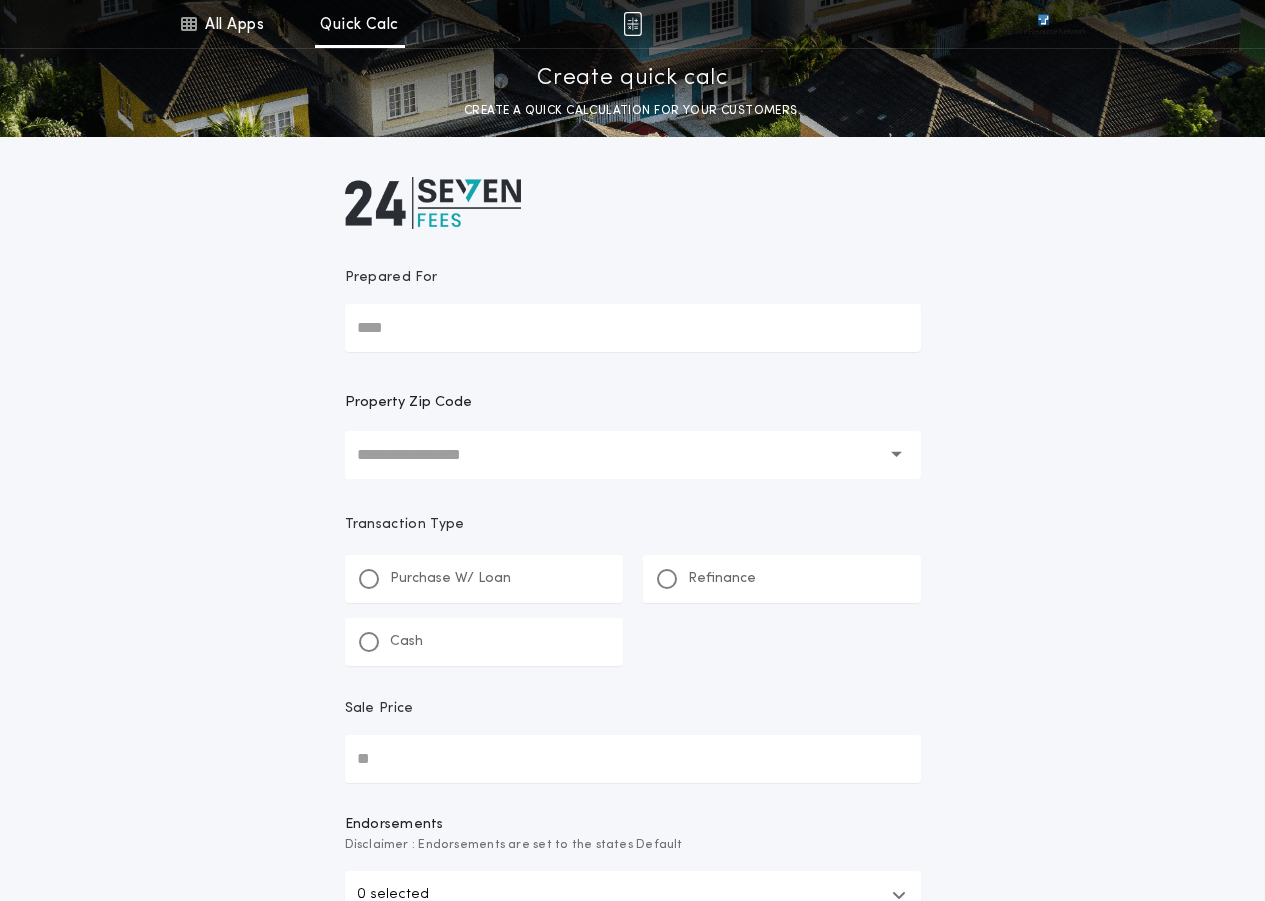 click on "Prepared For" at bounding box center (633, 328) 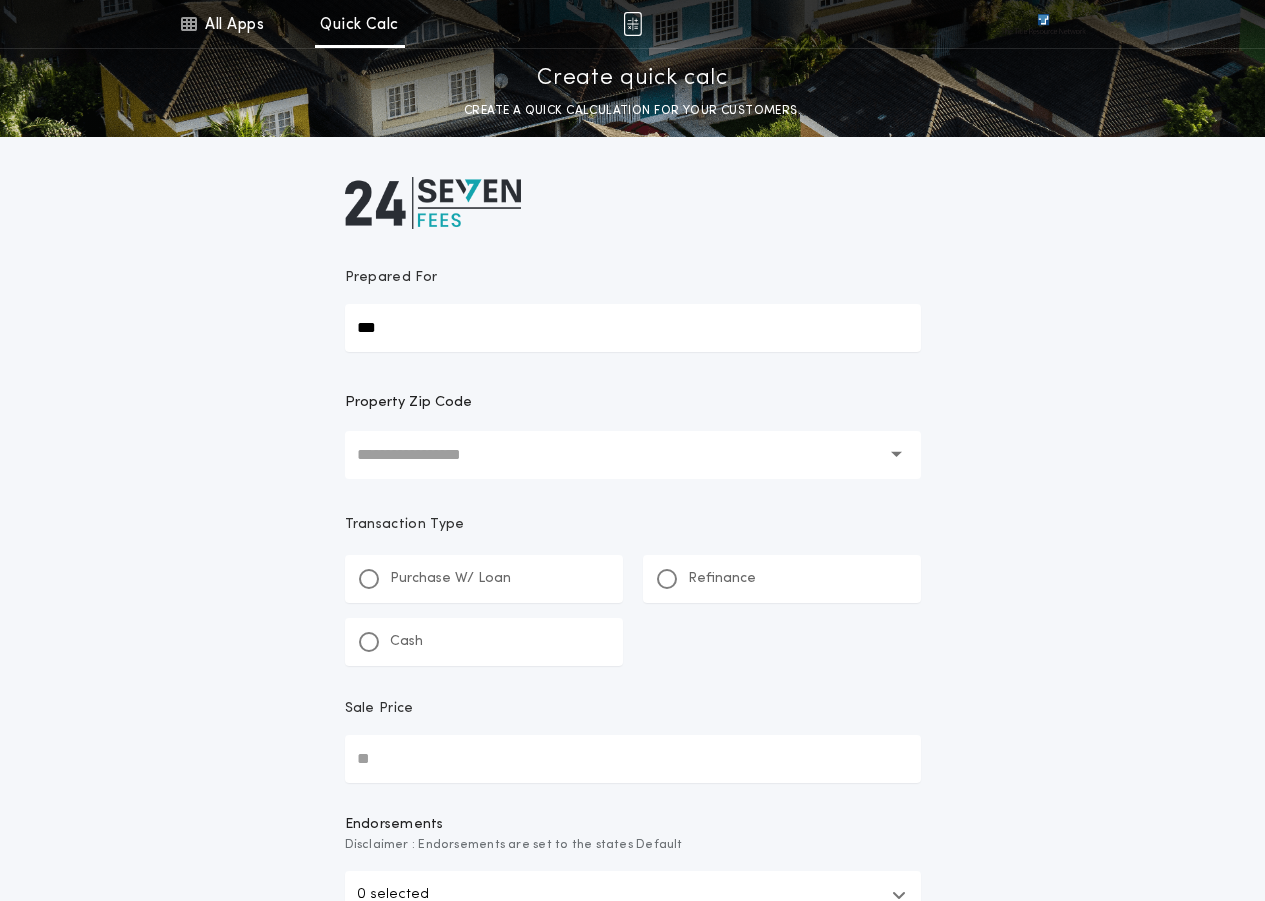 click at bounding box center [619, 455] 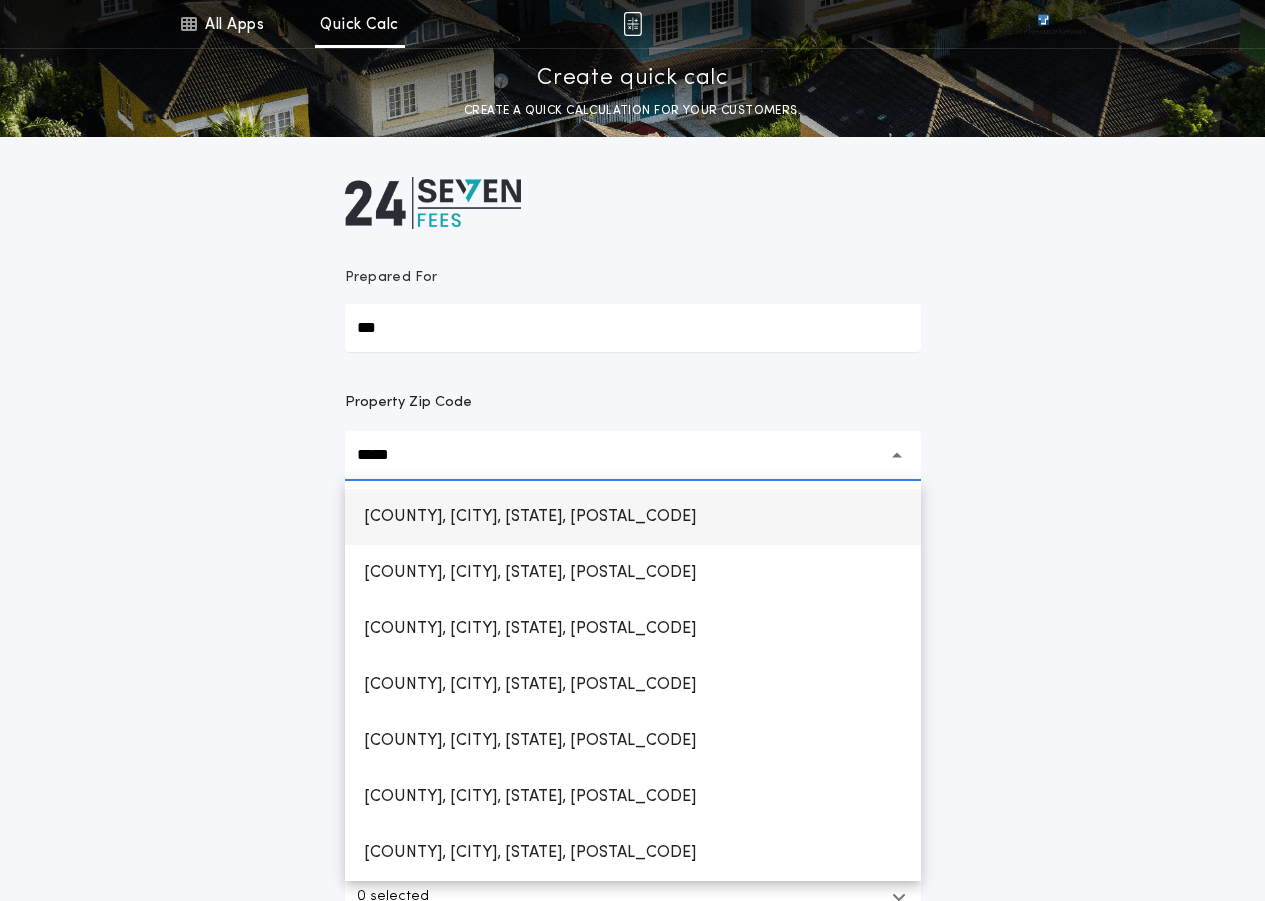 type on "*****" 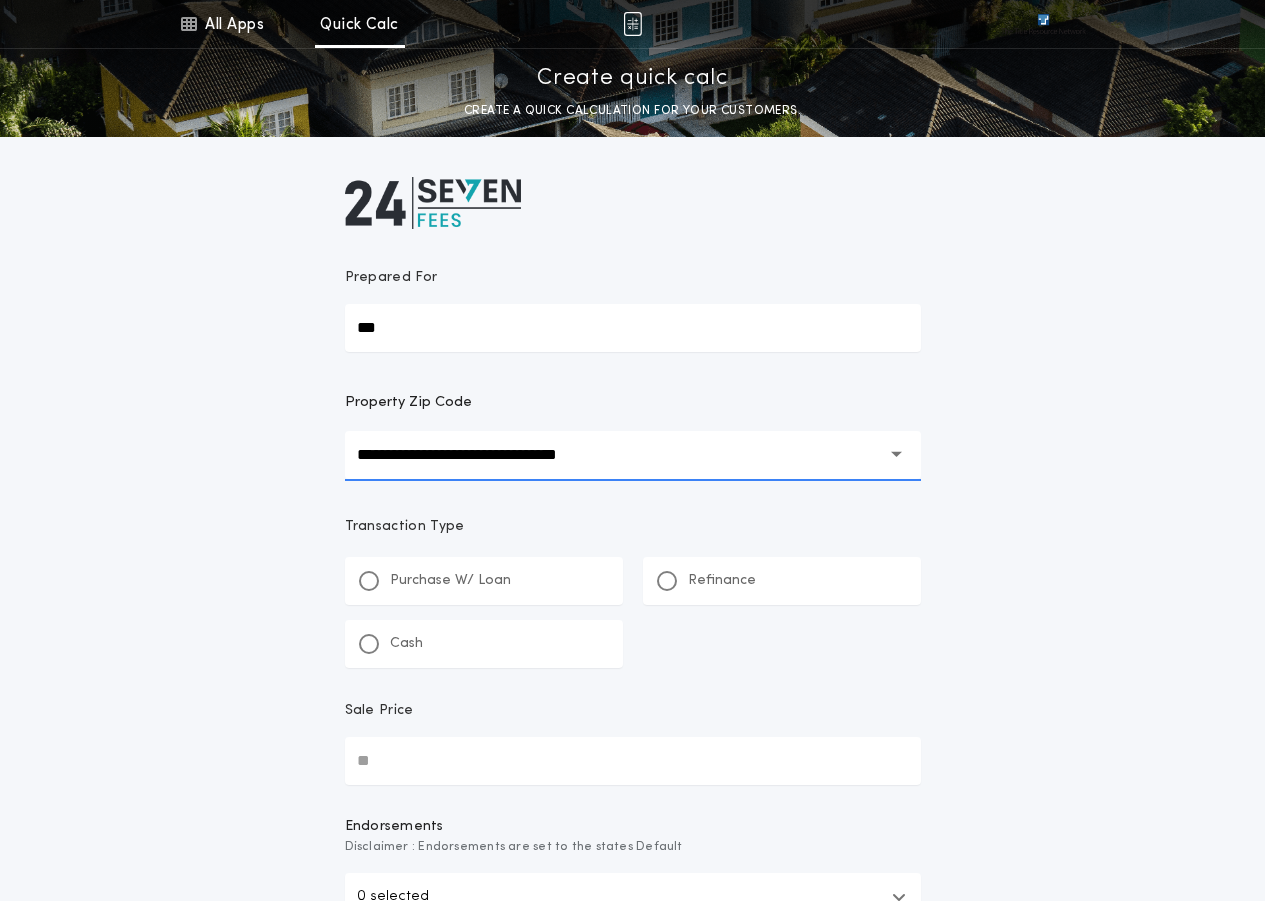 click on "Purchase W/ Loan" at bounding box center [450, 581] 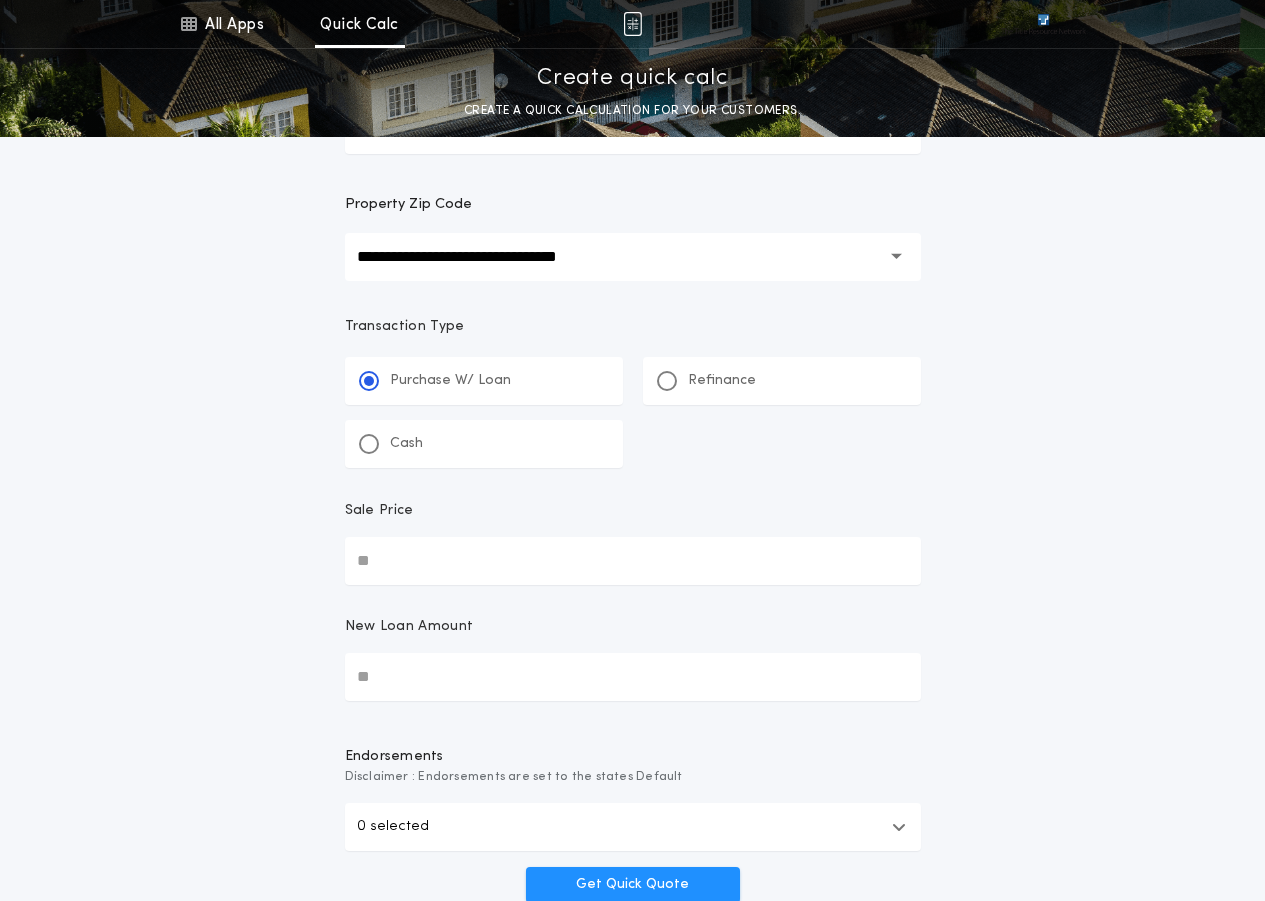 scroll, scrollTop: 200, scrollLeft: 0, axis: vertical 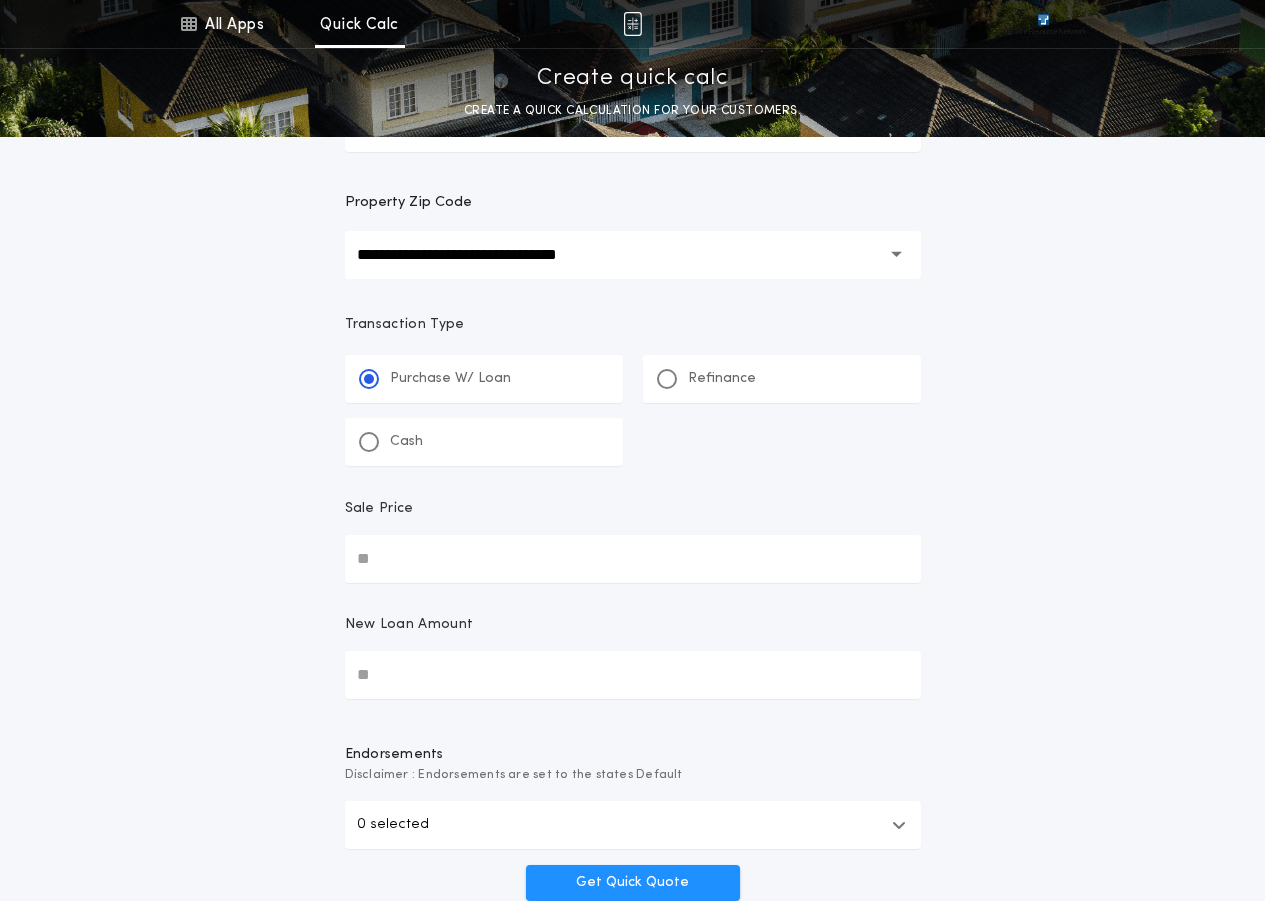 click on "Sale Price" at bounding box center (633, 559) 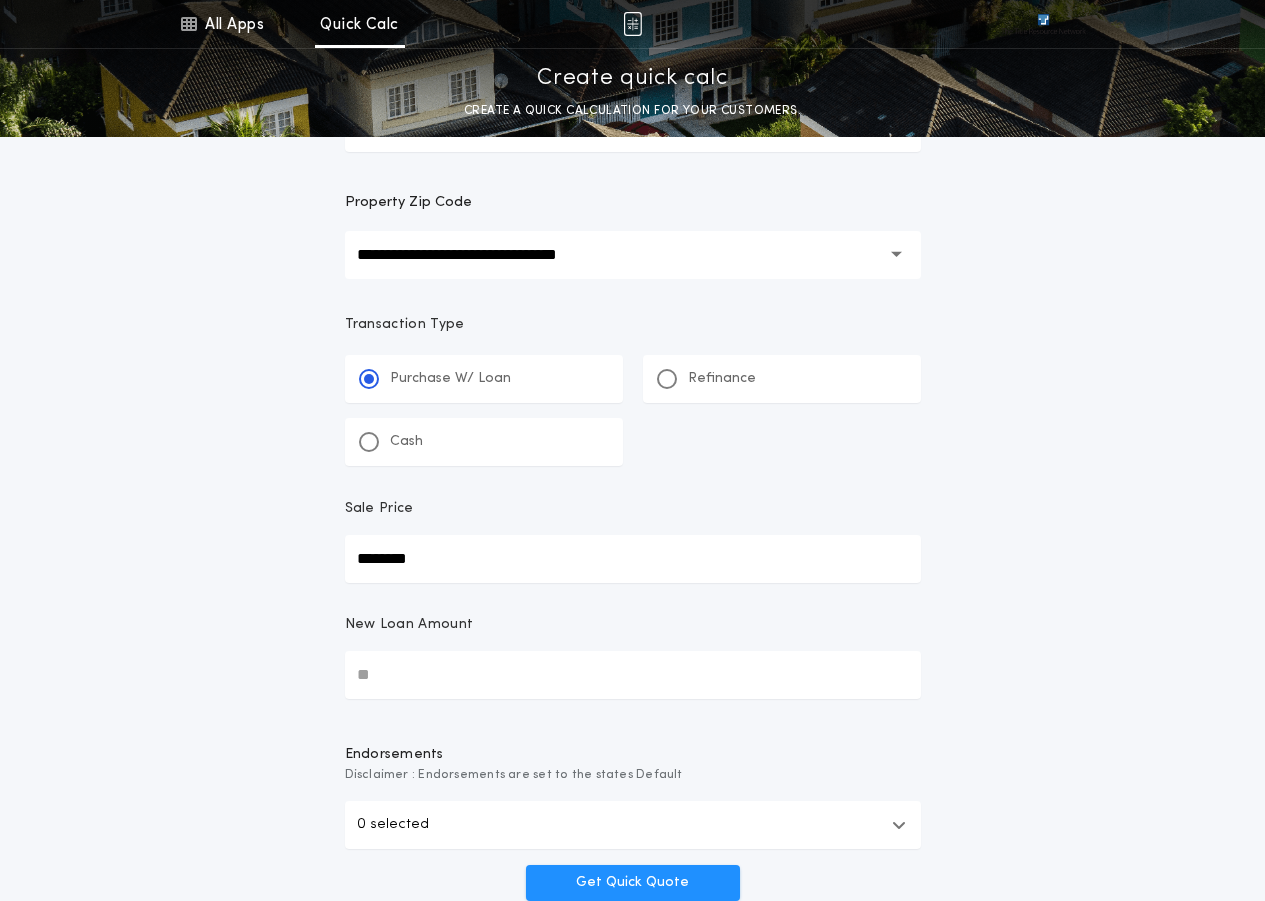 type on "********" 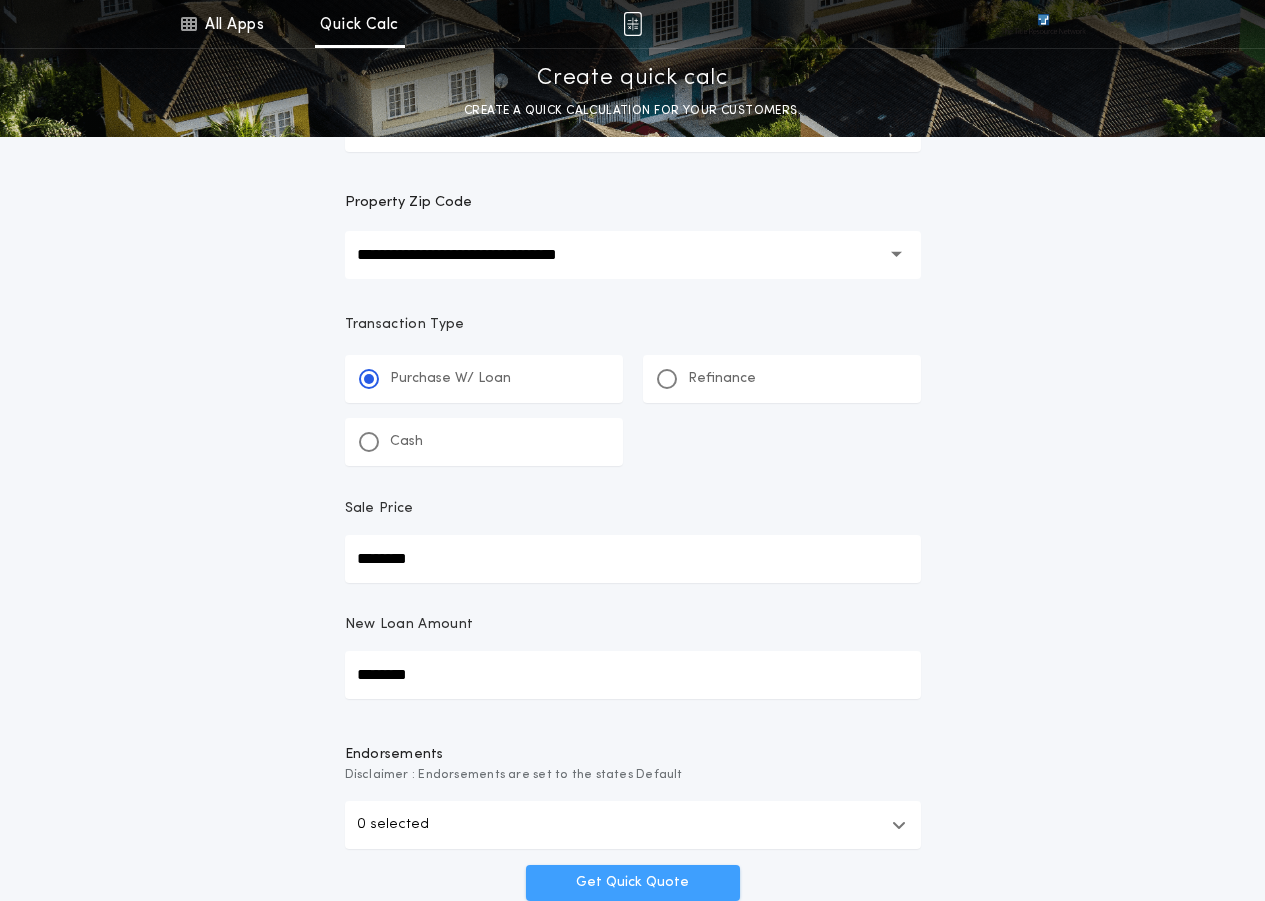 type on "********" 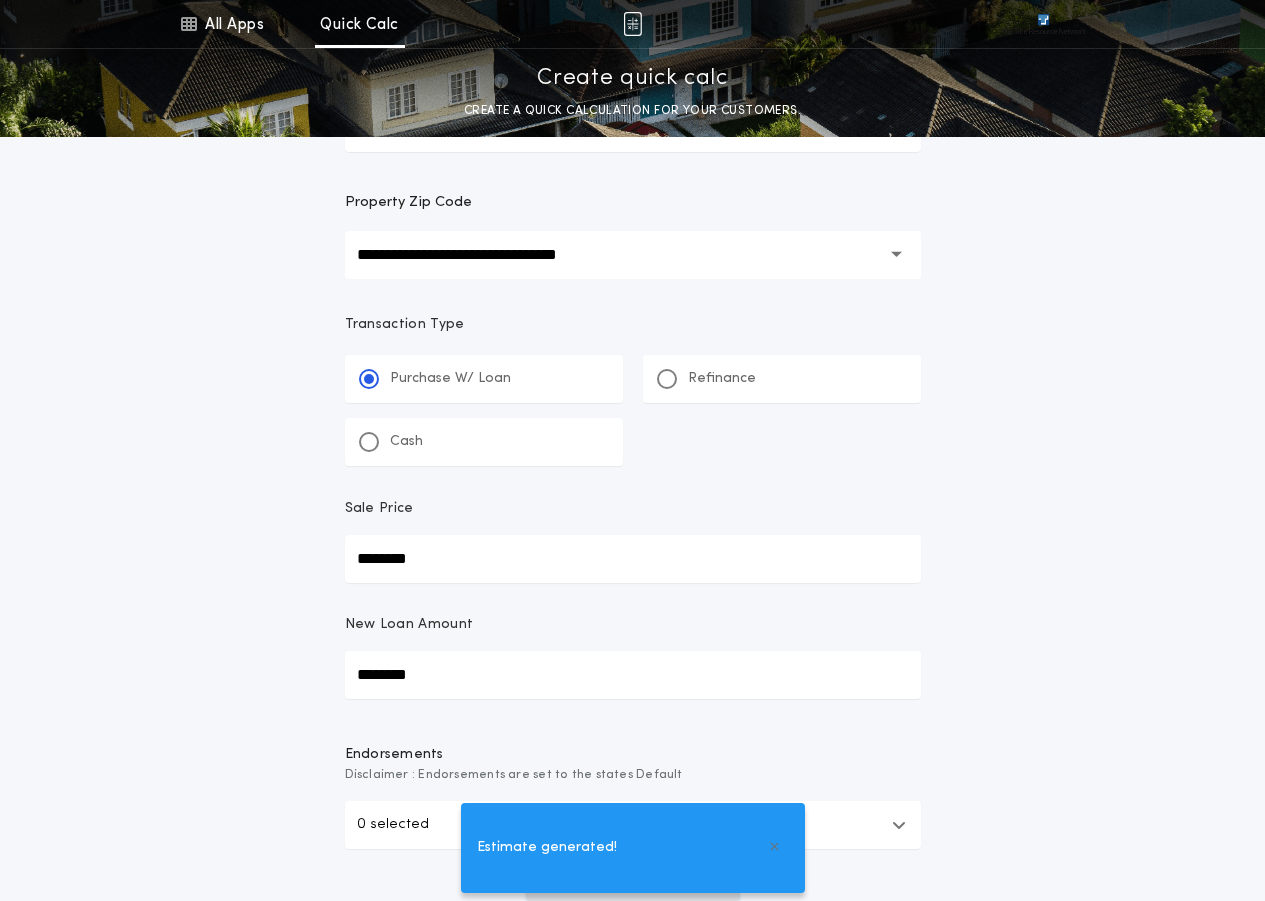scroll, scrollTop: 0, scrollLeft: 0, axis: both 